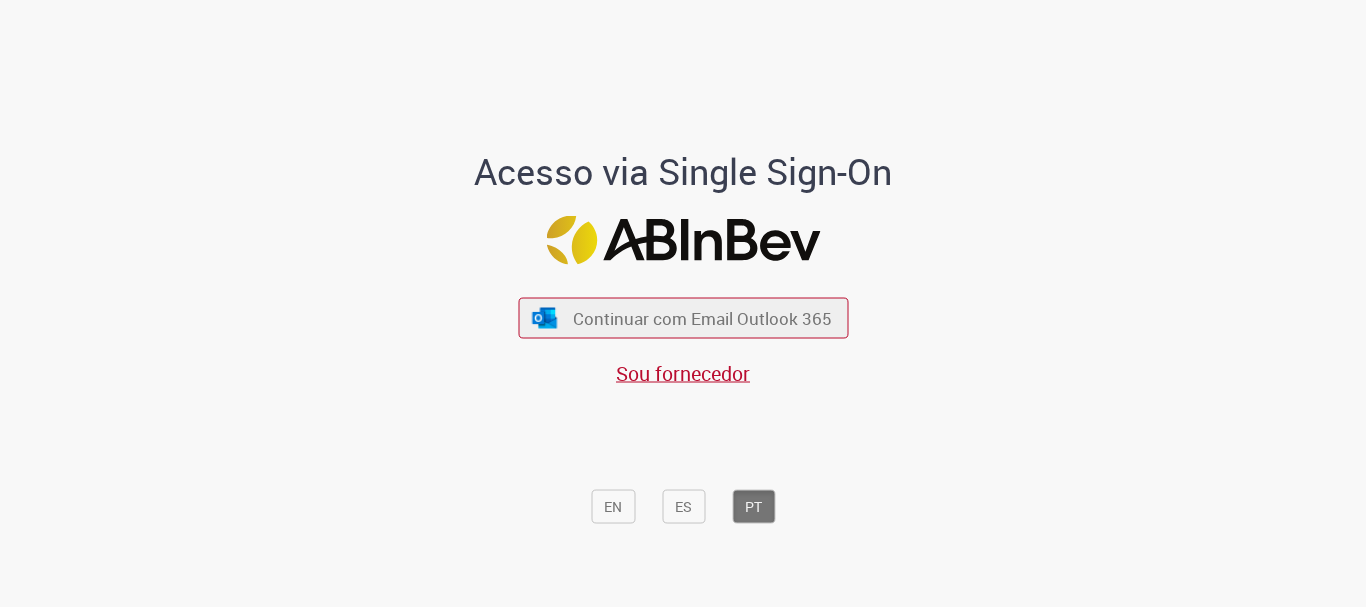 scroll, scrollTop: 0, scrollLeft: 0, axis: both 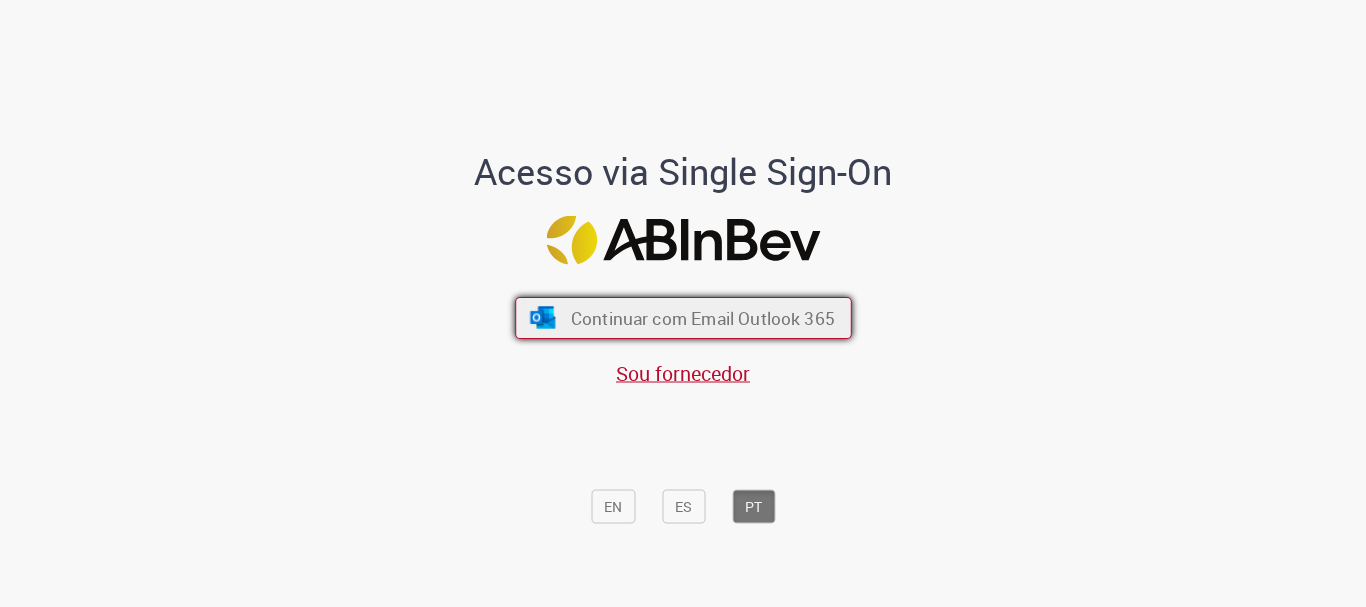 click on "Continuar com Email Outlook 365" at bounding box center [702, 318] 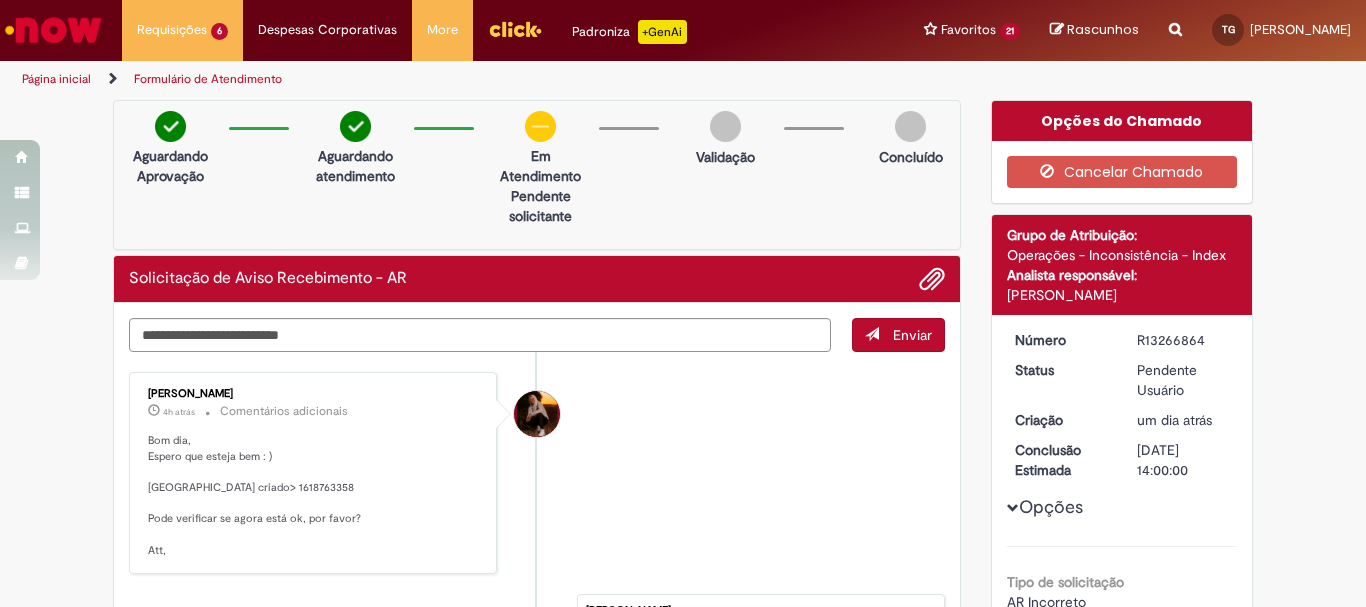 scroll, scrollTop: 0, scrollLeft: 0, axis: both 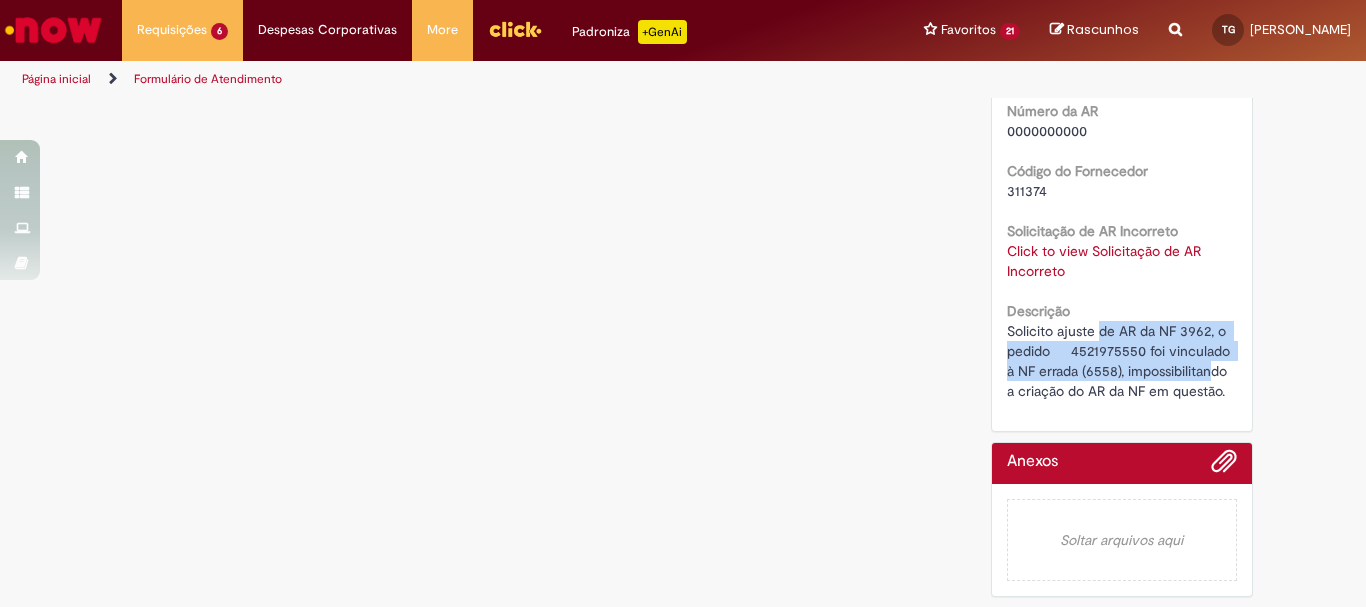 drag, startPoint x: 1093, startPoint y: 328, endPoint x: 1183, endPoint y: 368, distance: 98.48858 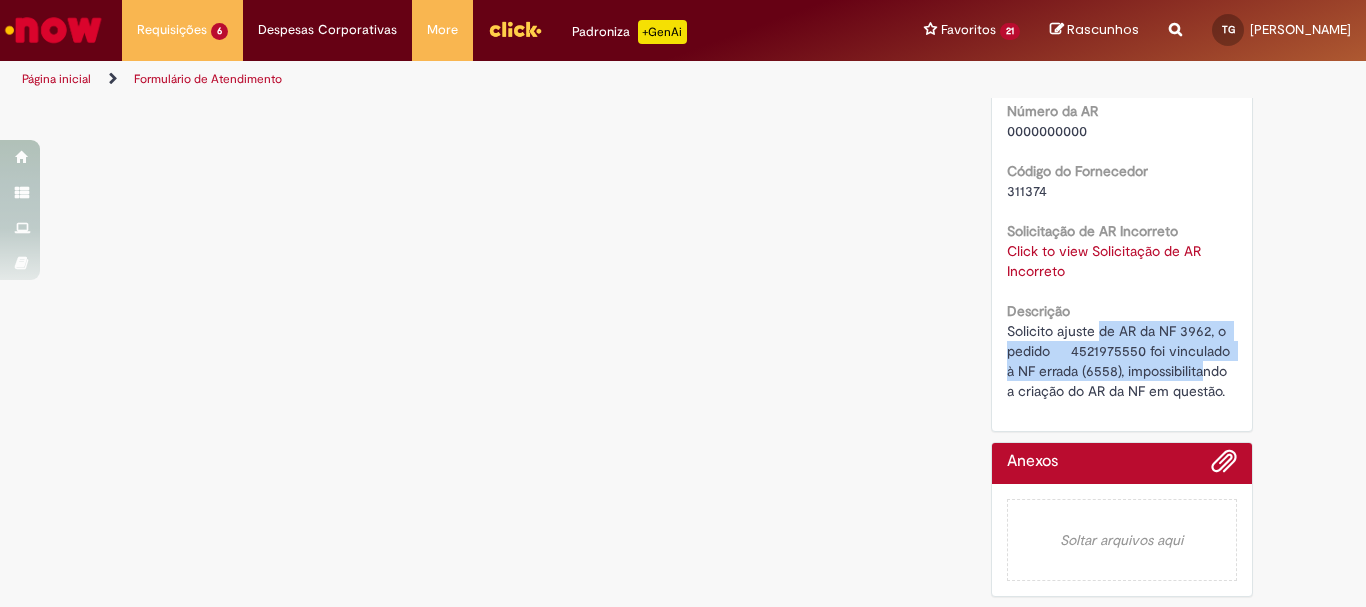 click on "Solicito ajuste de AR da NF 3962, o pedido 	4521975550 foi vinculado à NF errada (6558), impossibilitando a criação do AR da NF em questão." at bounding box center [1120, 361] 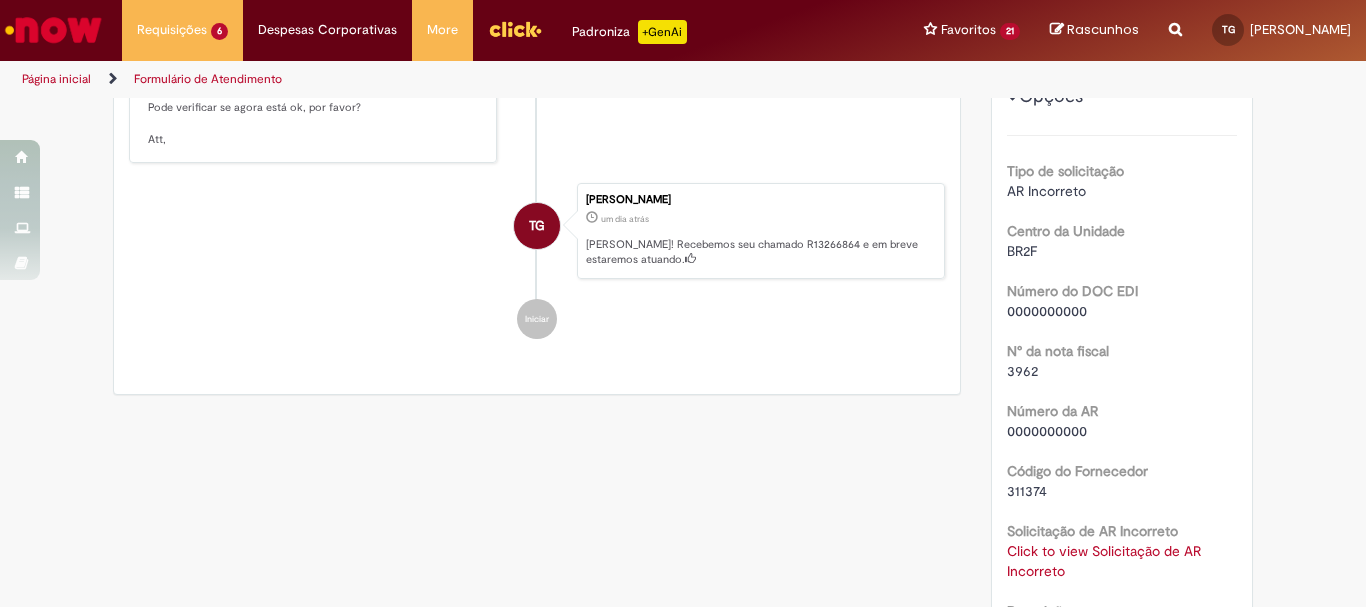 scroll, scrollTop: 611, scrollLeft: 0, axis: vertical 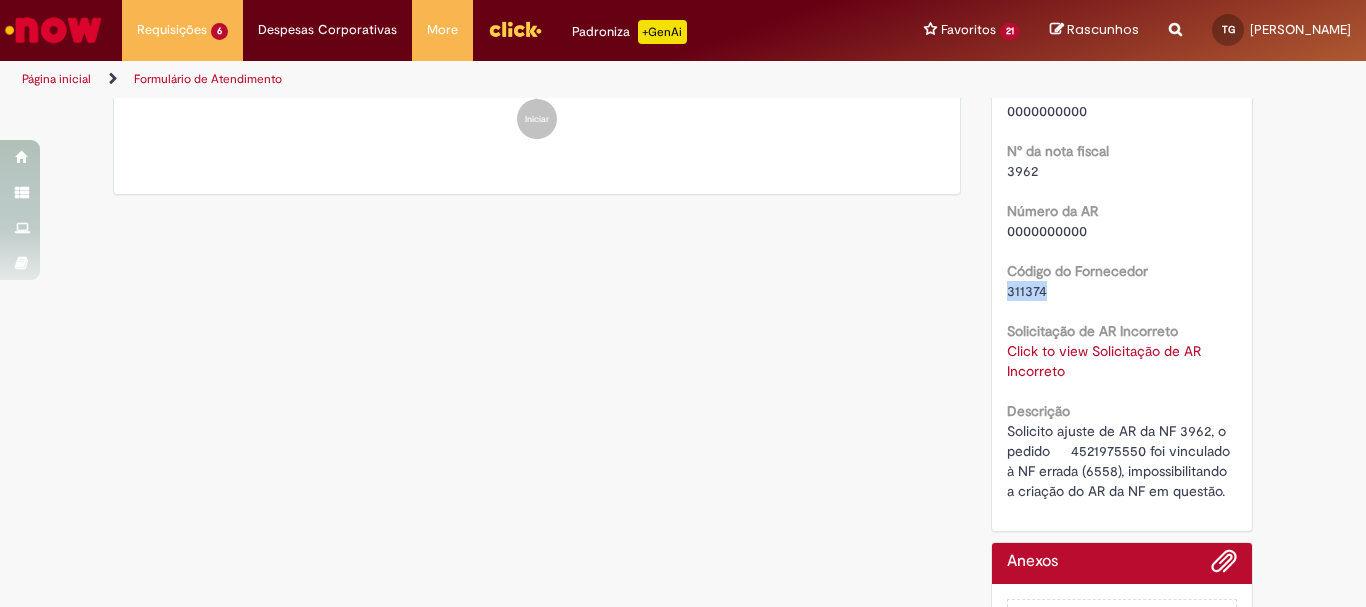 drag, startPoint x: 1041, startPoint y: 292, endPoint x: 986, endPoint y: 289, distance: 55.081757 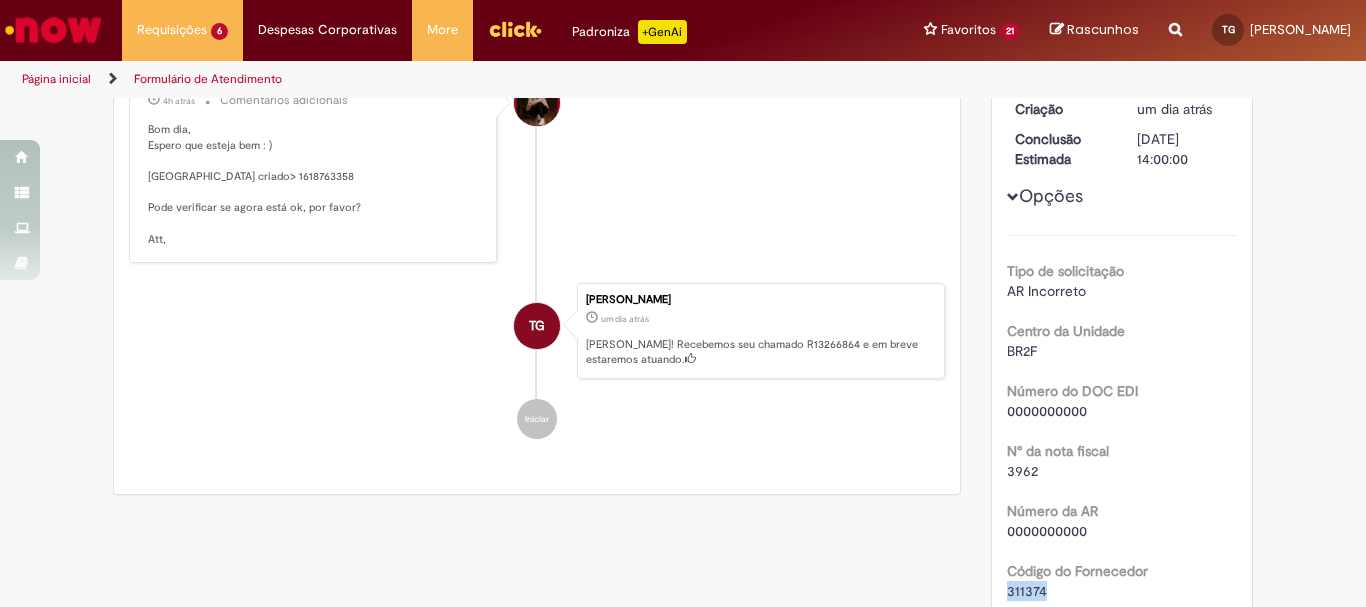 scroll, scrollTop: 0, scrollLeft: 0, axis: both 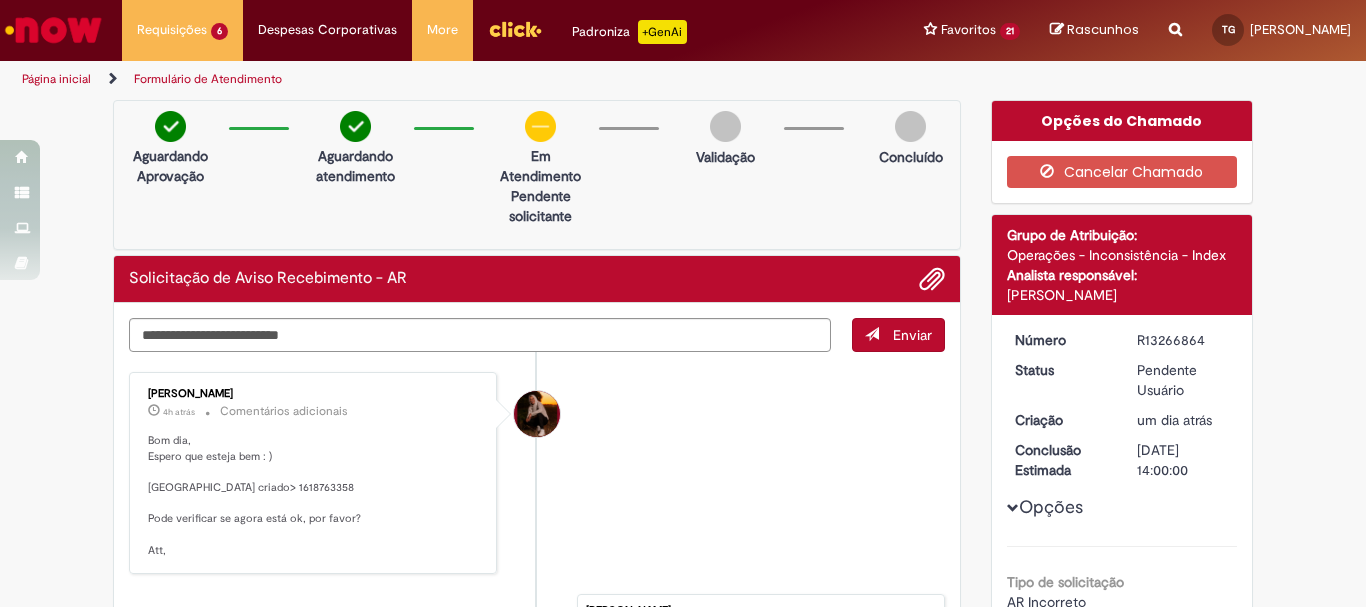 click on "Joziano De Jesus Oliveira
4h atrás 4 horas atrás     Comentários adicionais
Bom dia,
Espero que esteja bem : )
Novo AR criado> 1618763358
Pode verificar se agora está ok, por favor?
Att,
TG
Thaima Almeida Guimaraes
um dia atrás um dia atrás
Ola! Recebemos seu chamado R13266864 e em breve estaremos atuando.
Iniciar" at bounding box center (537, 561) 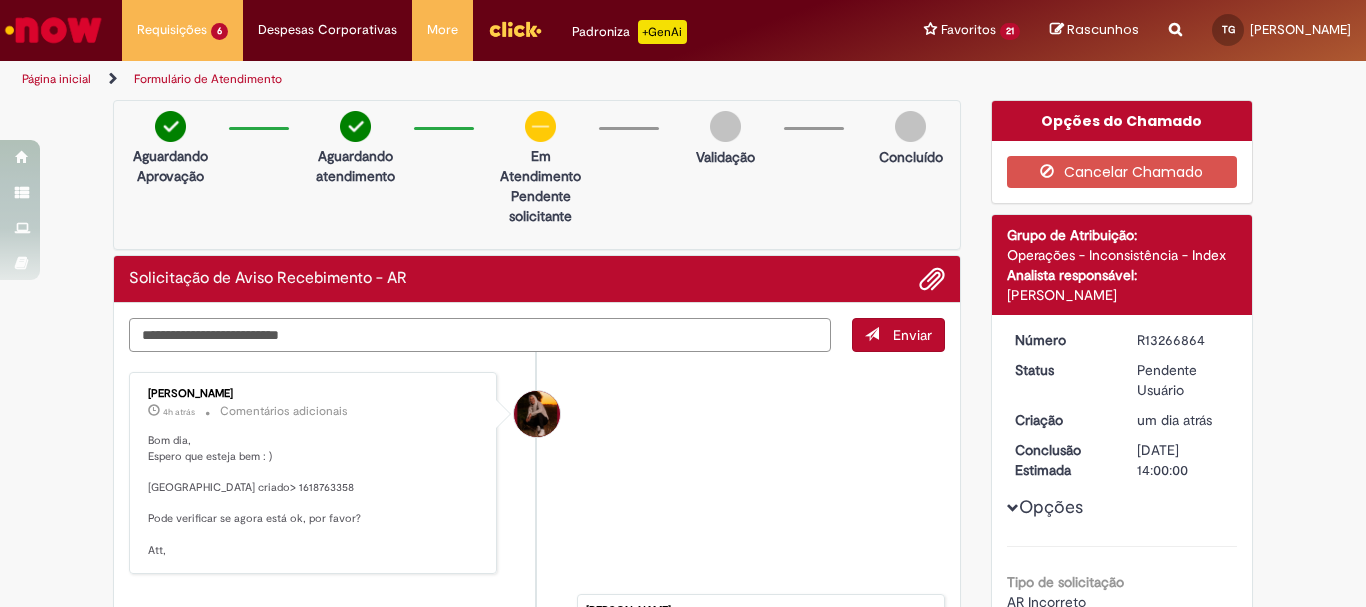 click at bounding box center (480, 335) 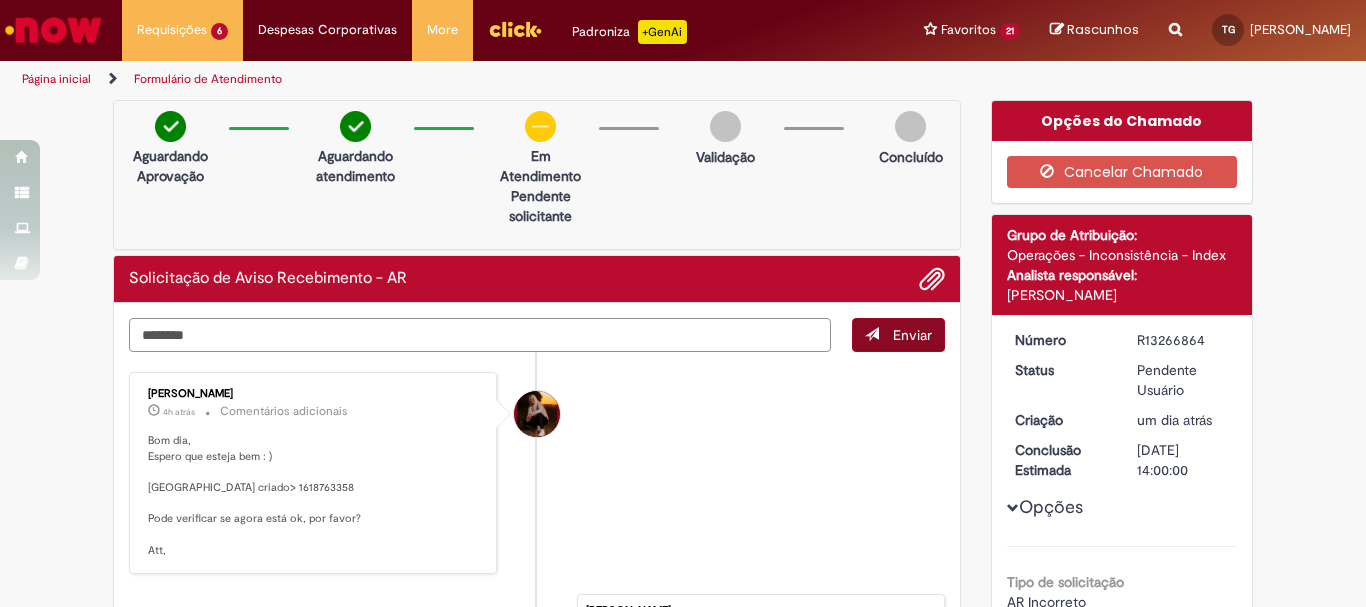 type on "********" 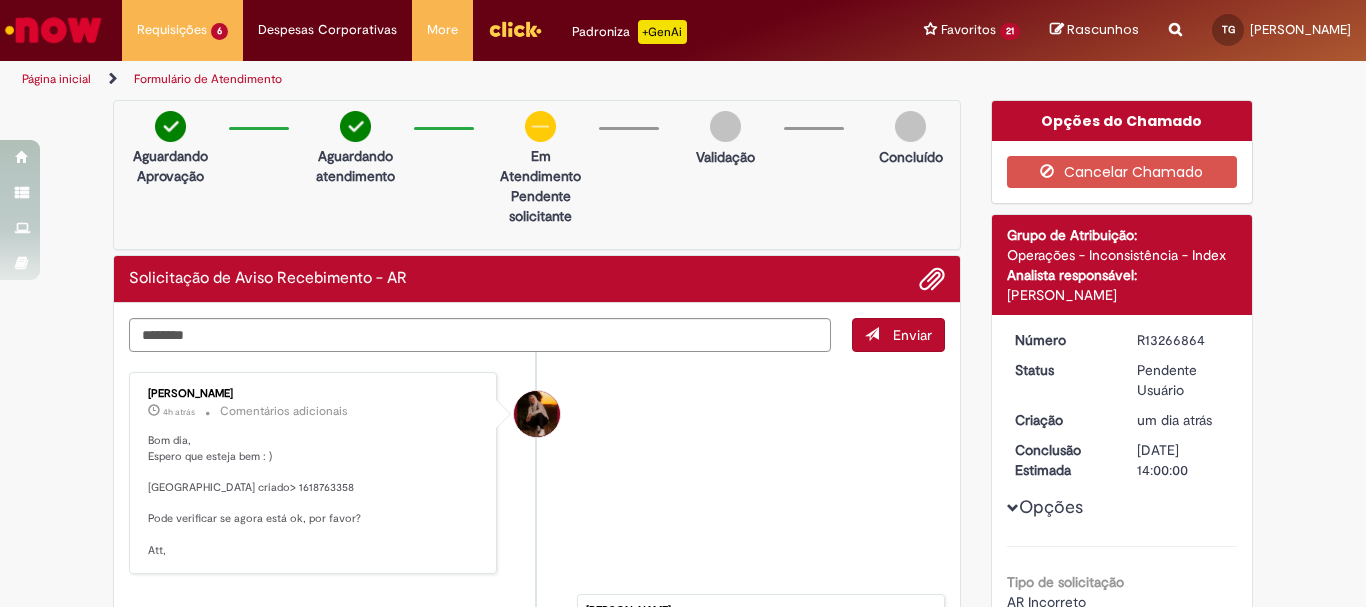 click at bounding box center (872, 334) 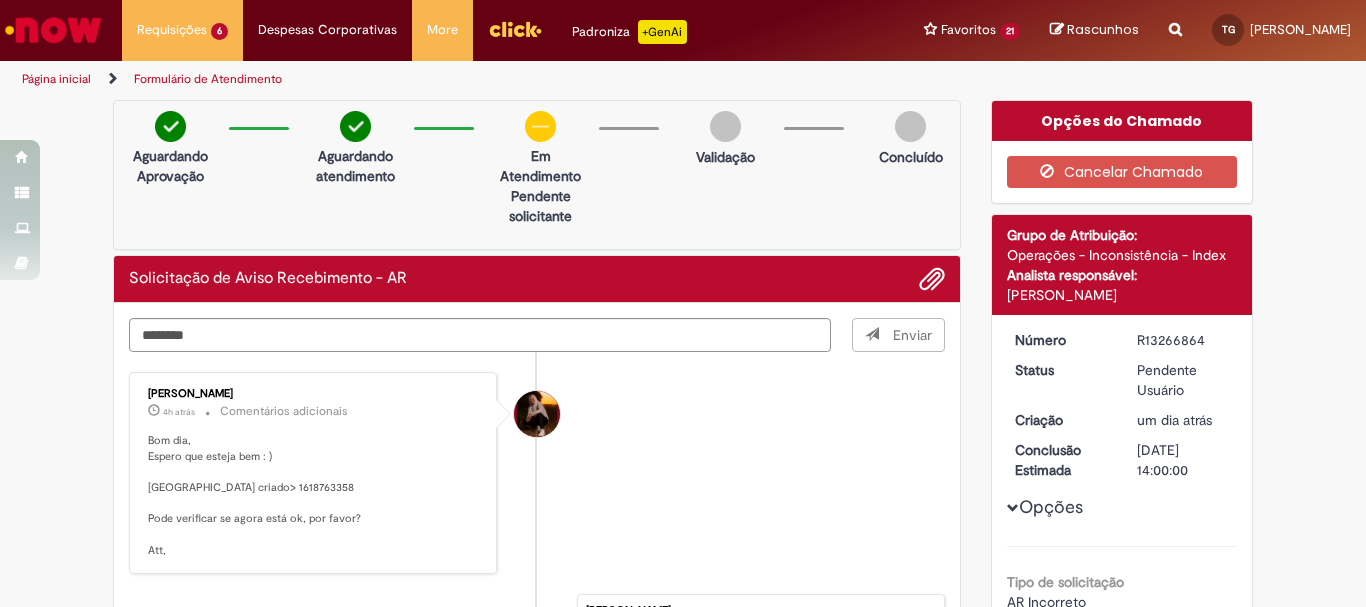 type 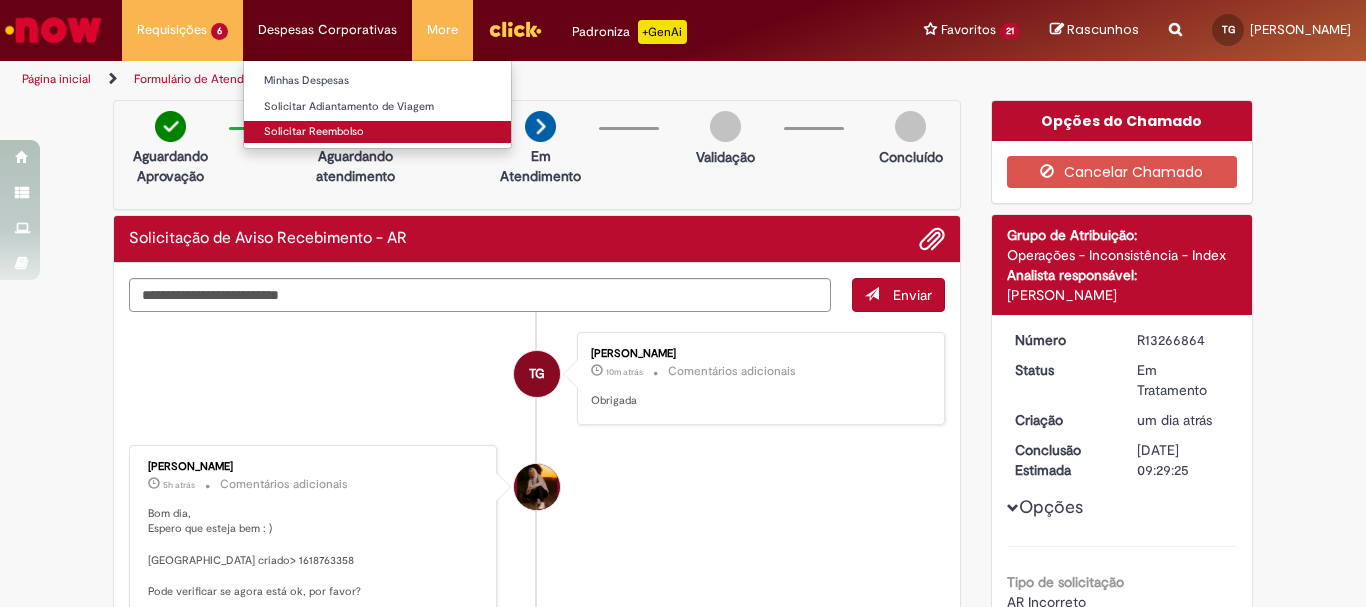 click on "Solicitar Reembolso" at bounding box center (377, 132) 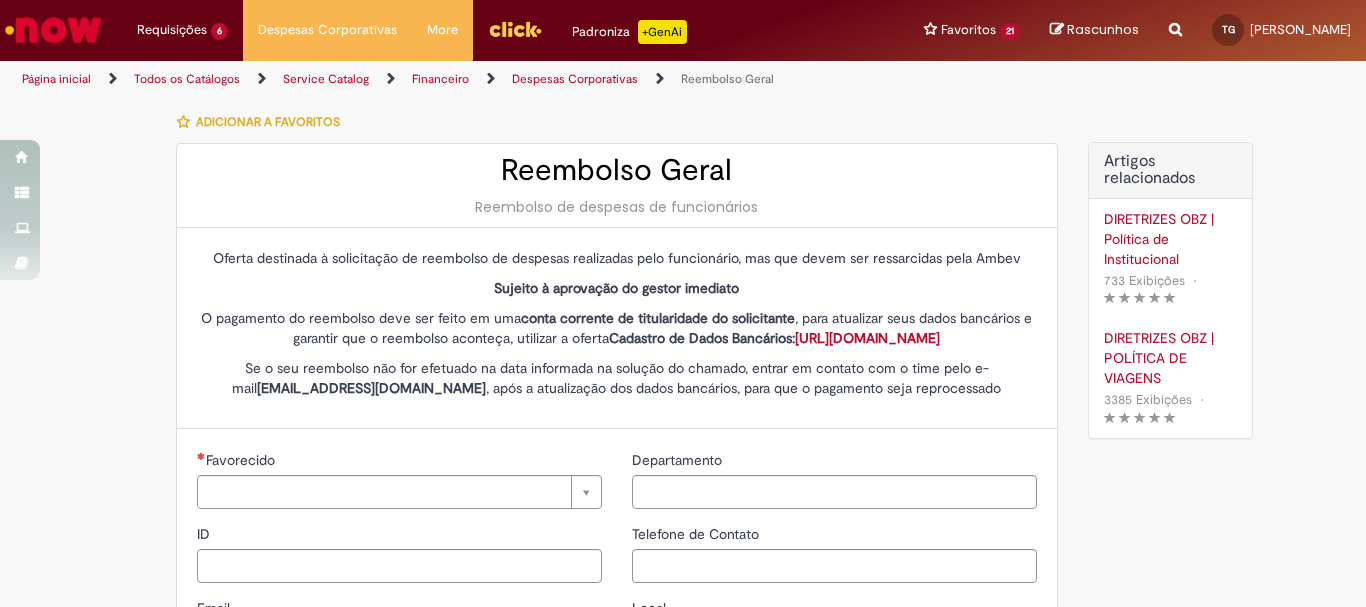 type on "********" 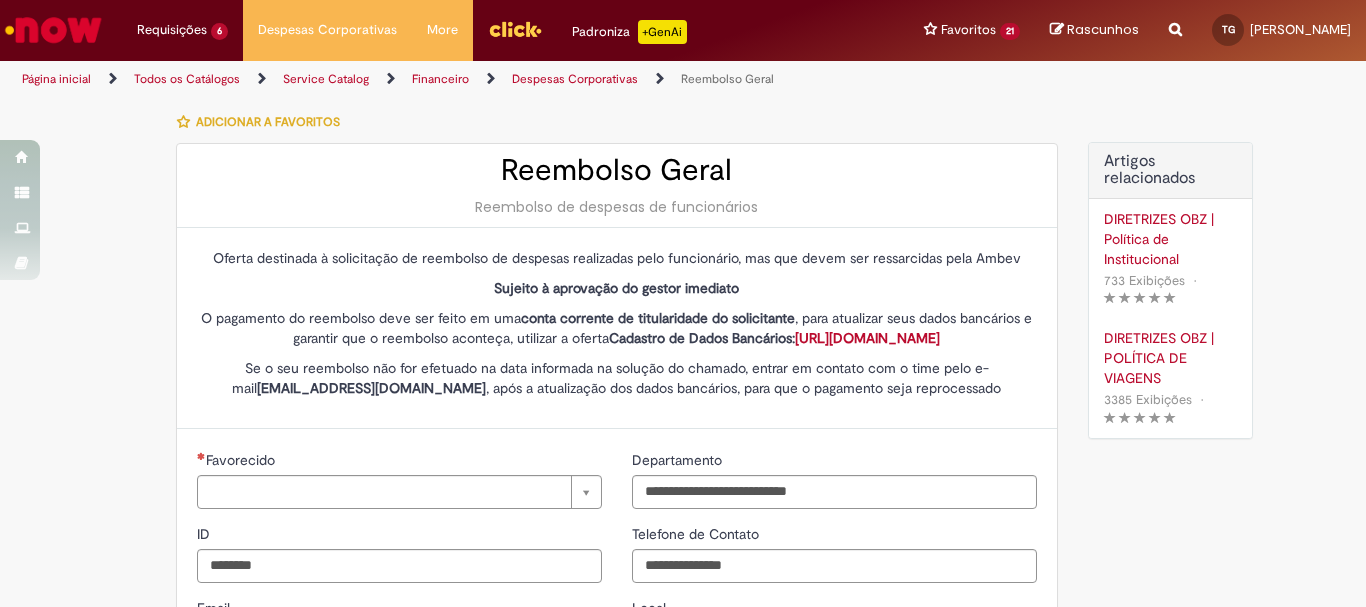 type on "**********" 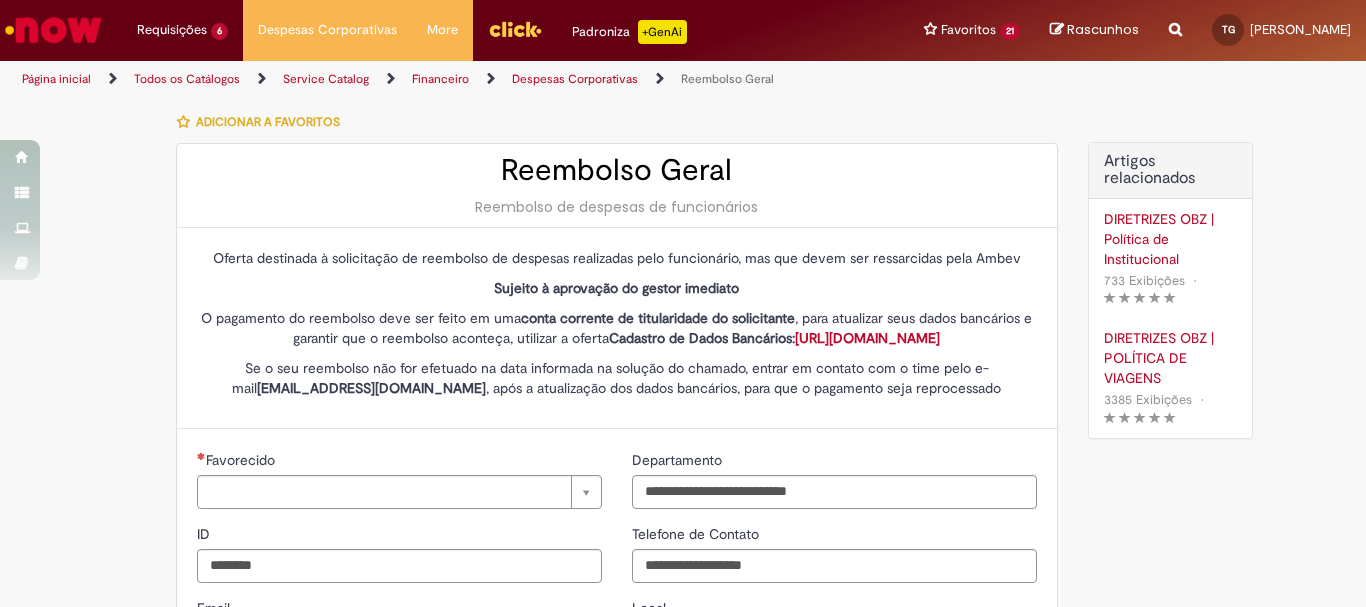 type on "**********" 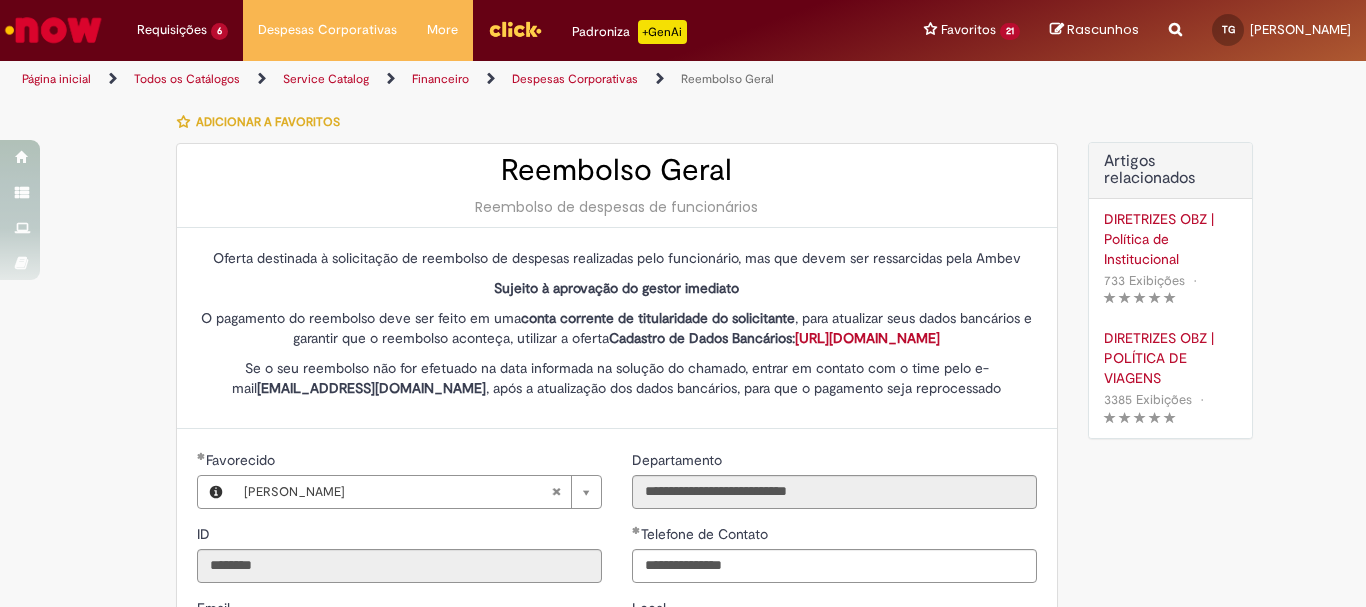 type on "**********" 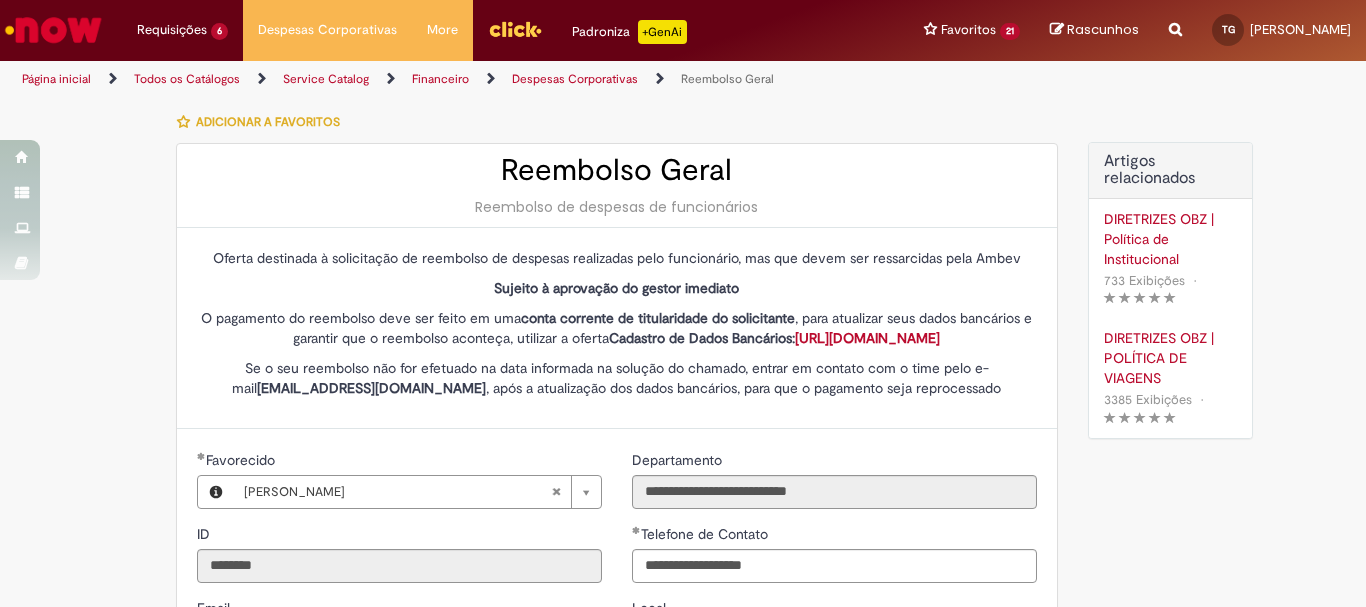 click on "Adicionar a Favoritos
Reembolso Geral
Reembolso de despesas de funcionários
Oferta destinada à solicitação de reembolso de despesas realizadas pelo funcionário, mas que devem ser ressarcidas pela Ambev
Sujeito à aprovação do gestor imediato
O pagamento do reembolso deve ser feito em uma  conta corrente de titularidade do solicitante , para atualizar seus dados bancários e garantir que o reembolso aconteça, utilizar a oferta  Cadastro de Dados Bancários:  https://ambev.service-now.com/ambevnow?id=sc_cat_item&sys_id=d0c9721edbbb2b003383be2df39619e3
Se o seu reembolso não for efetuado na data informada na solução do chamado, entrar em contato com o time pelo e-mail  opreembolsoseadiantamentos@ambev.com.br , após a atualização dos dados bancários, para que o pagamento seja reprocessado
sap a integrar *** Country Code ** Favorecido" at bounding box center (585, 780) 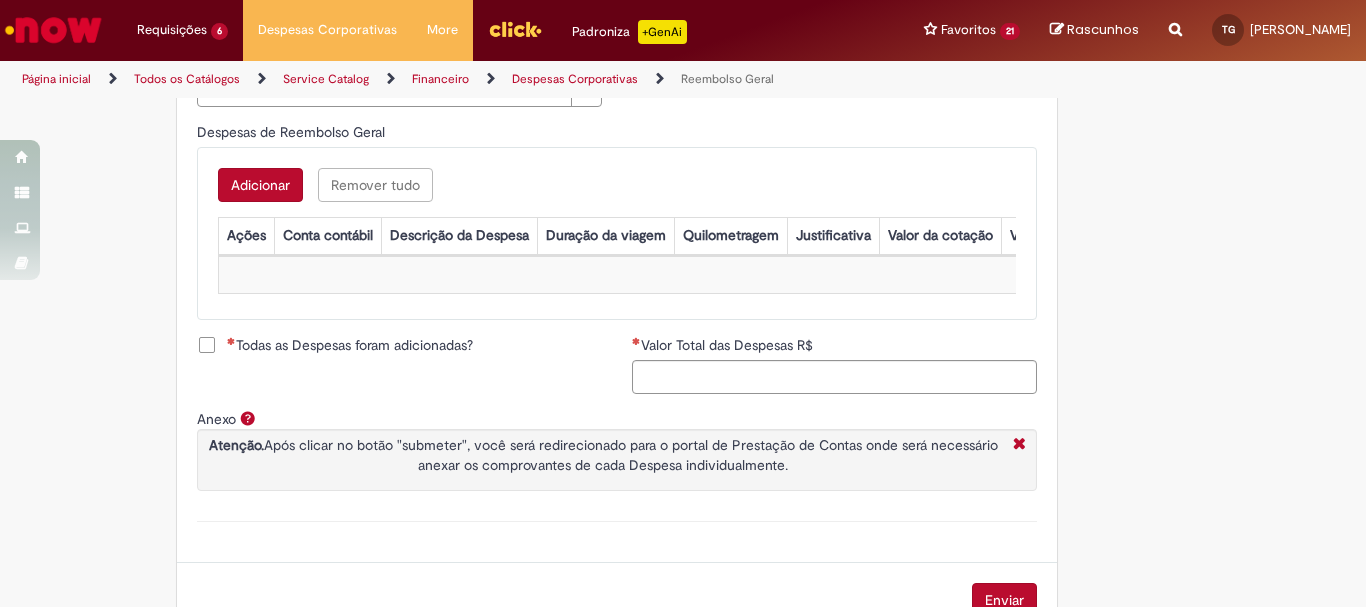 scroll, scrollTop: 500, scrollLeft: 0, axis: vertical 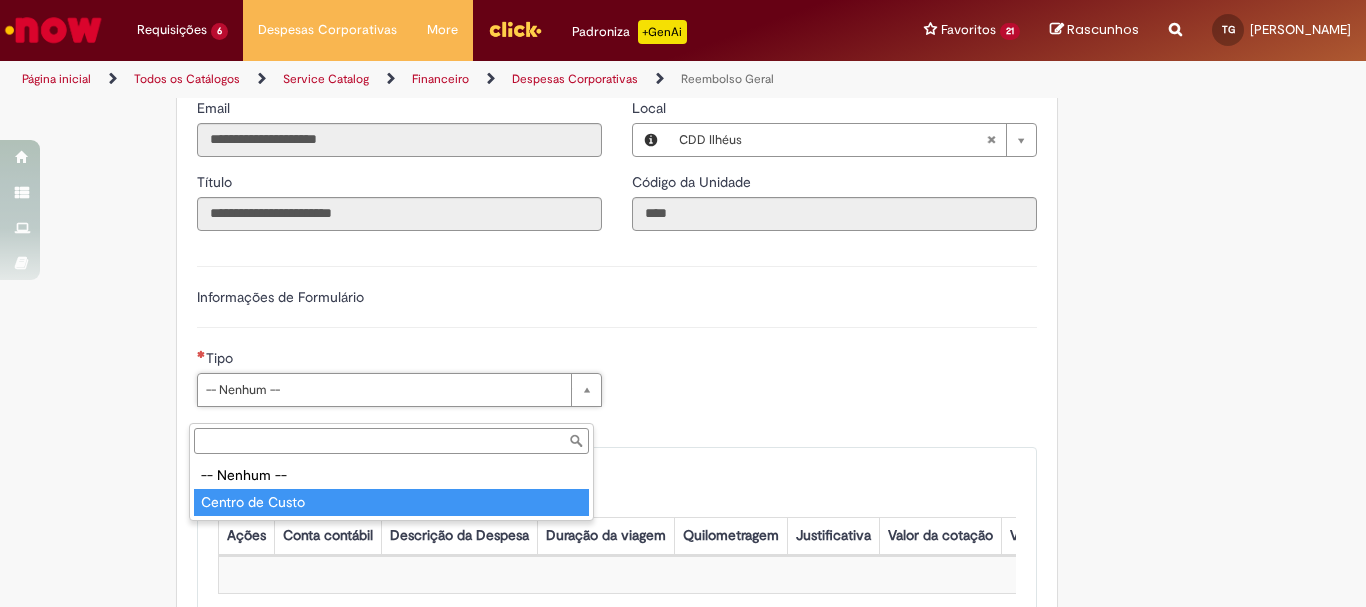 type on "**********" 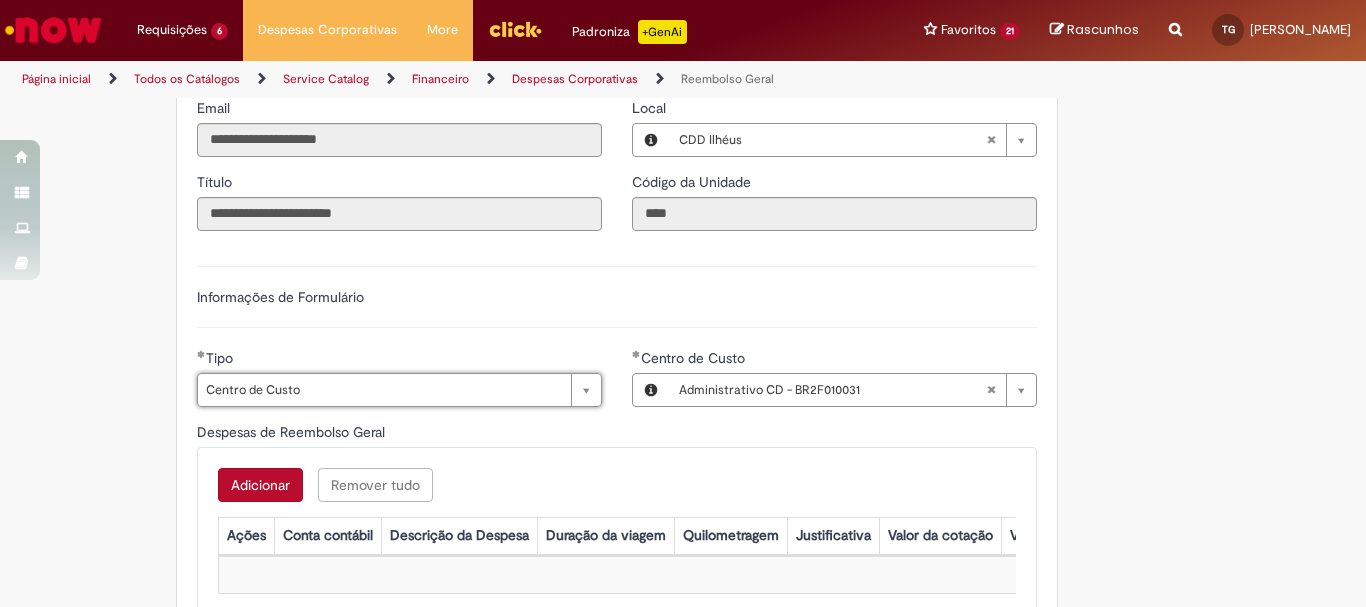 scroll, scrollTop: 700, scrollLeft: 0, axis: vertical 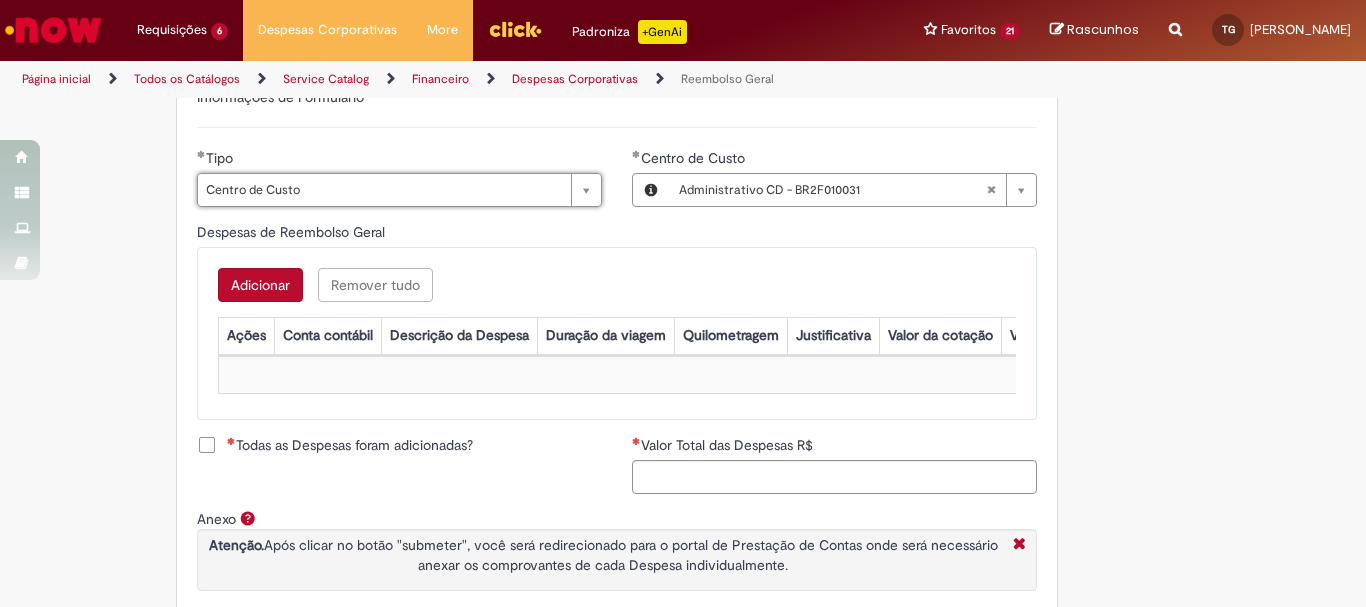 click on "Despesas de Reembolso Geral" at bounding box center (617, 234) 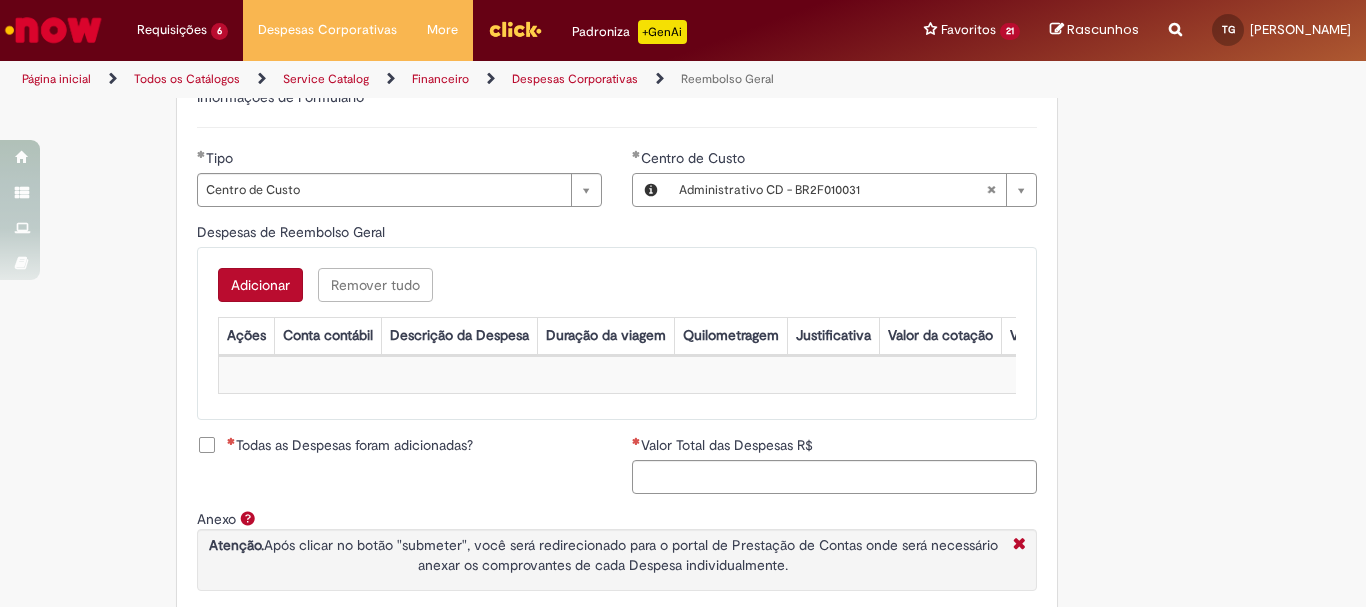 click on "Adicionar" at bounding box center [260, 285] 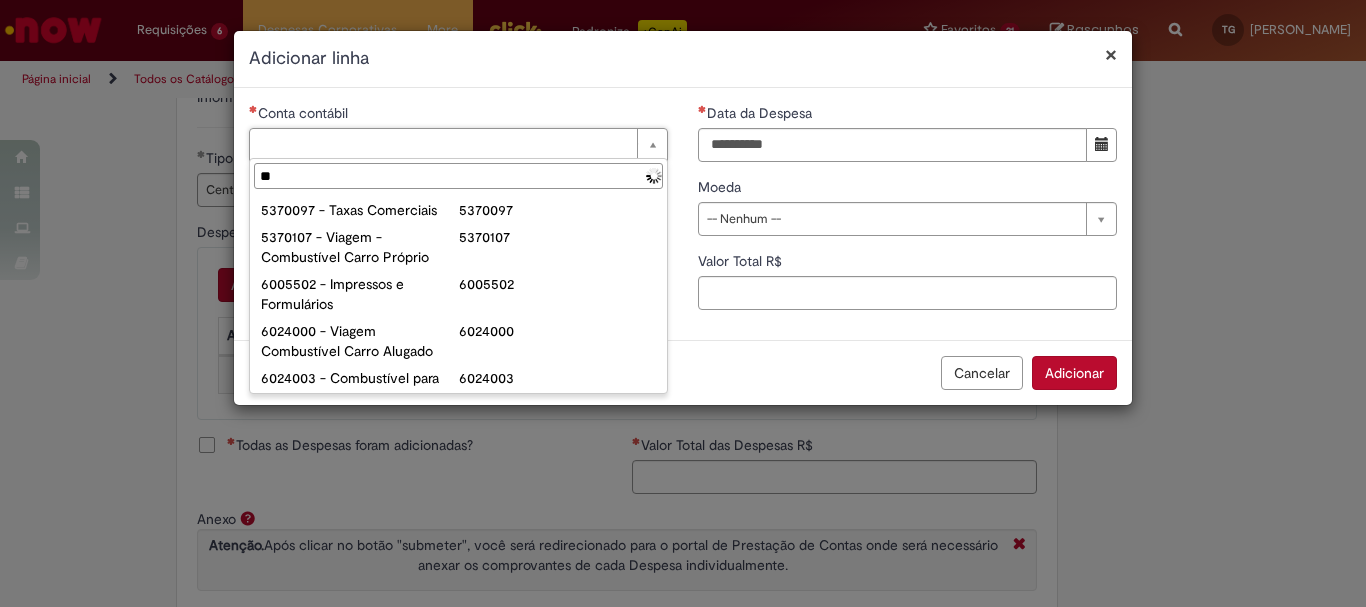 type on "*" 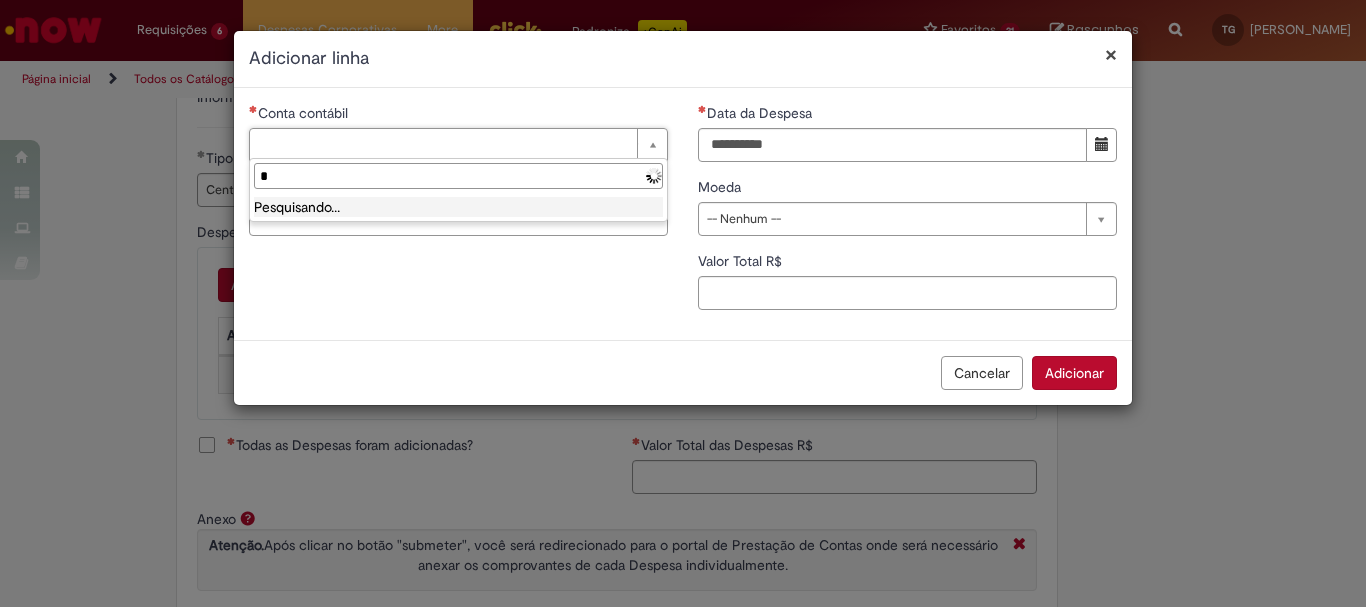 type 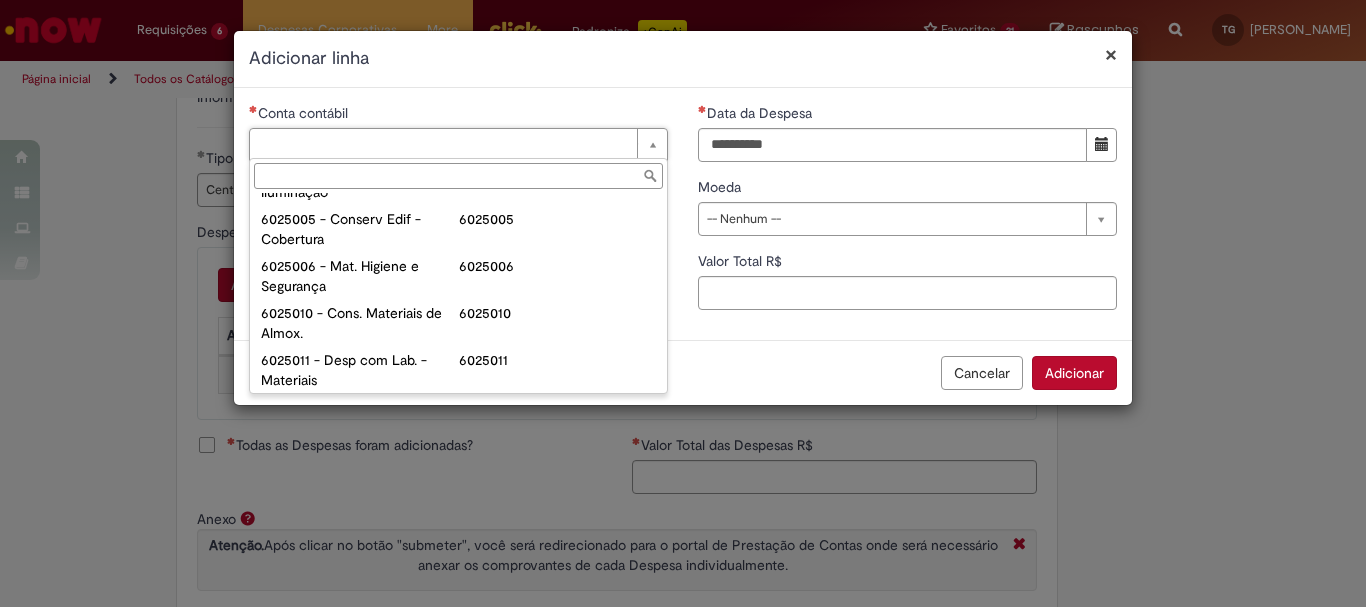 scroll, scrollTop: 500, scrollLeft: 0, axis: vertical 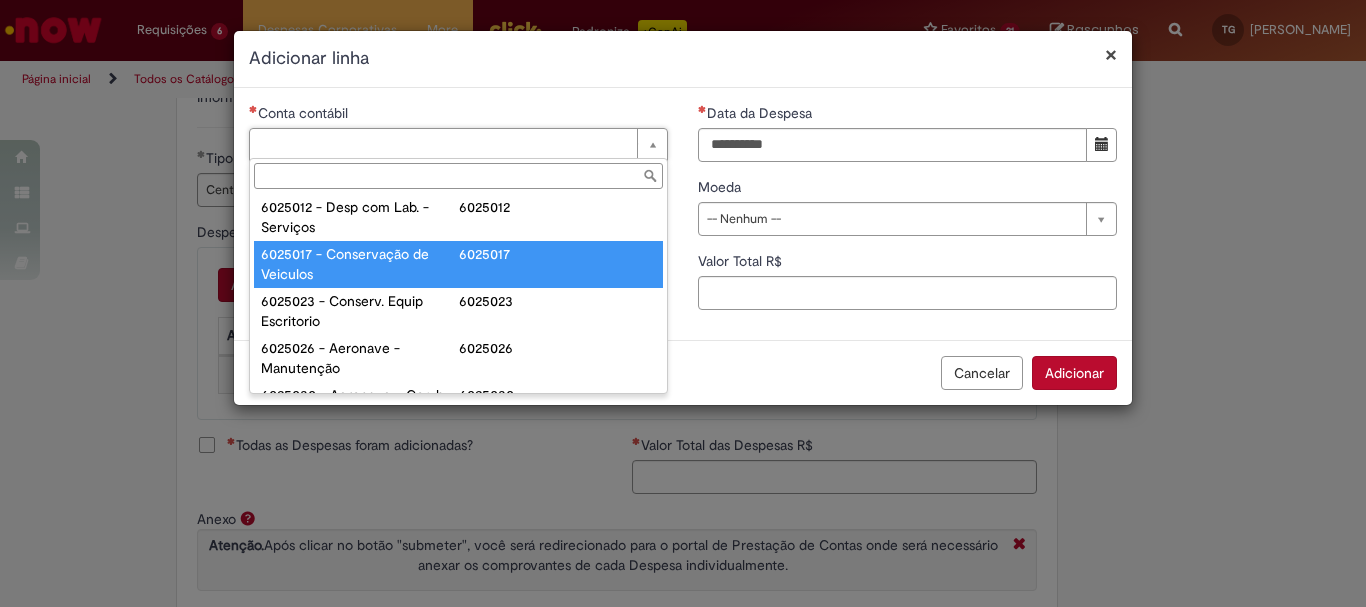 type on "**********" 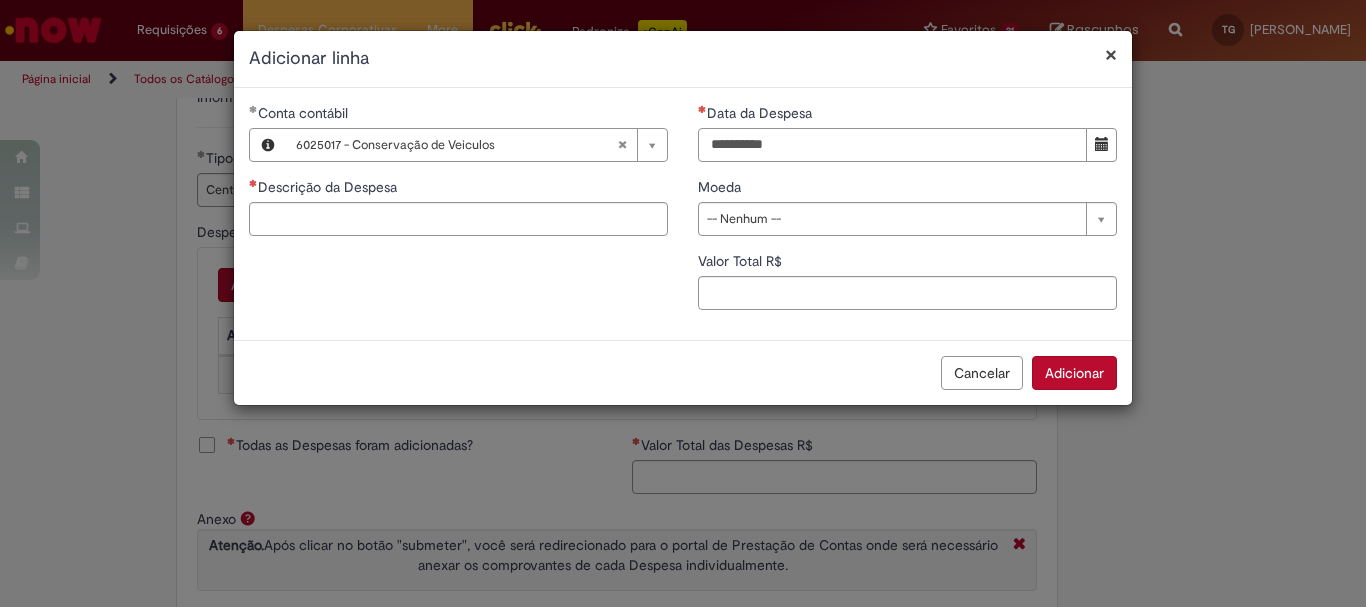 click on "Data da Despesa" at bounding box center (892, 145) 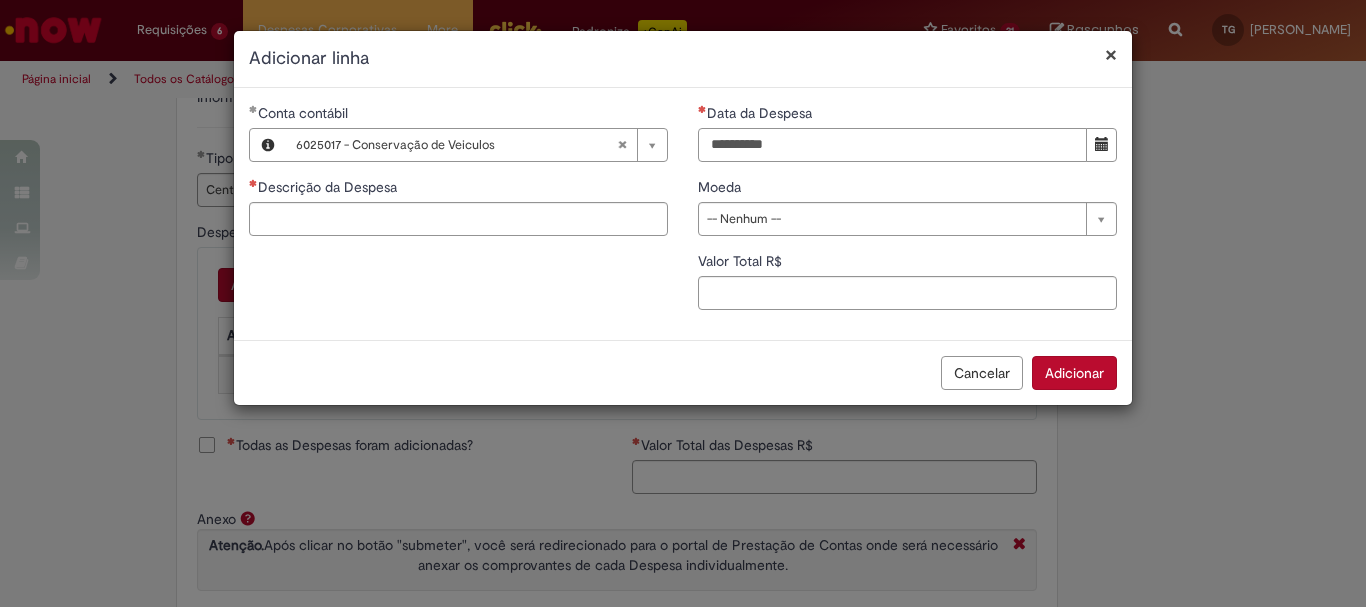 click on "Data da Despesa" at bounding box center [892, 145] 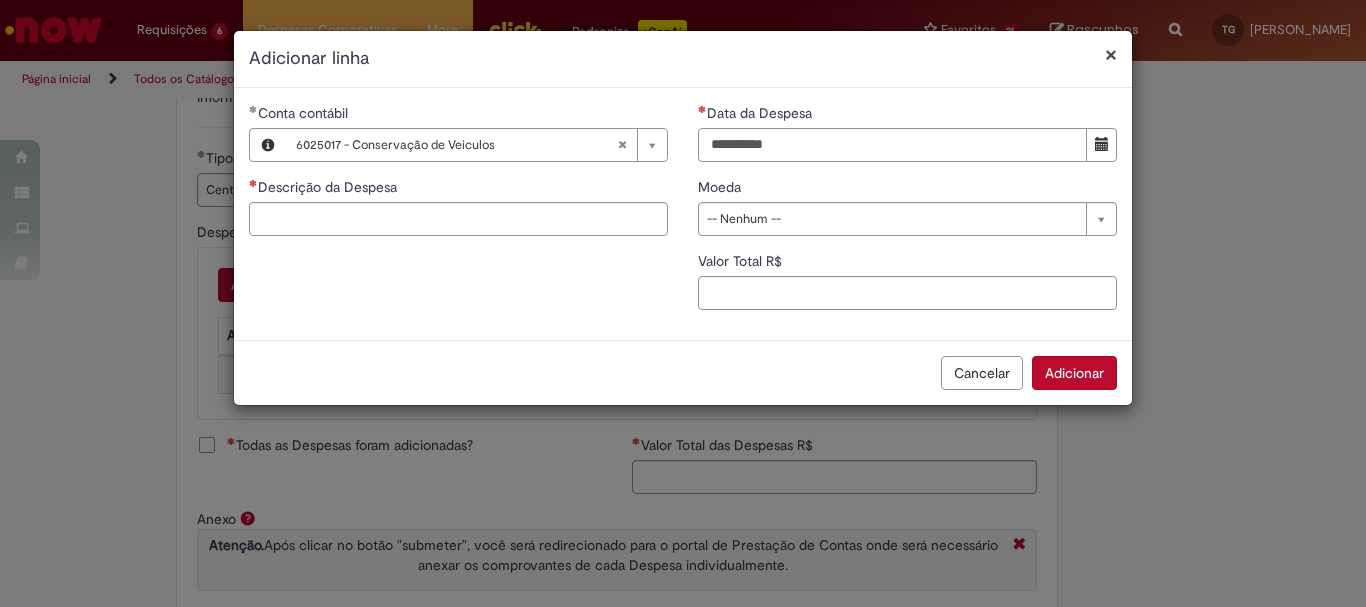 click on "Data da Despesa" at bounding box center (892, 145) 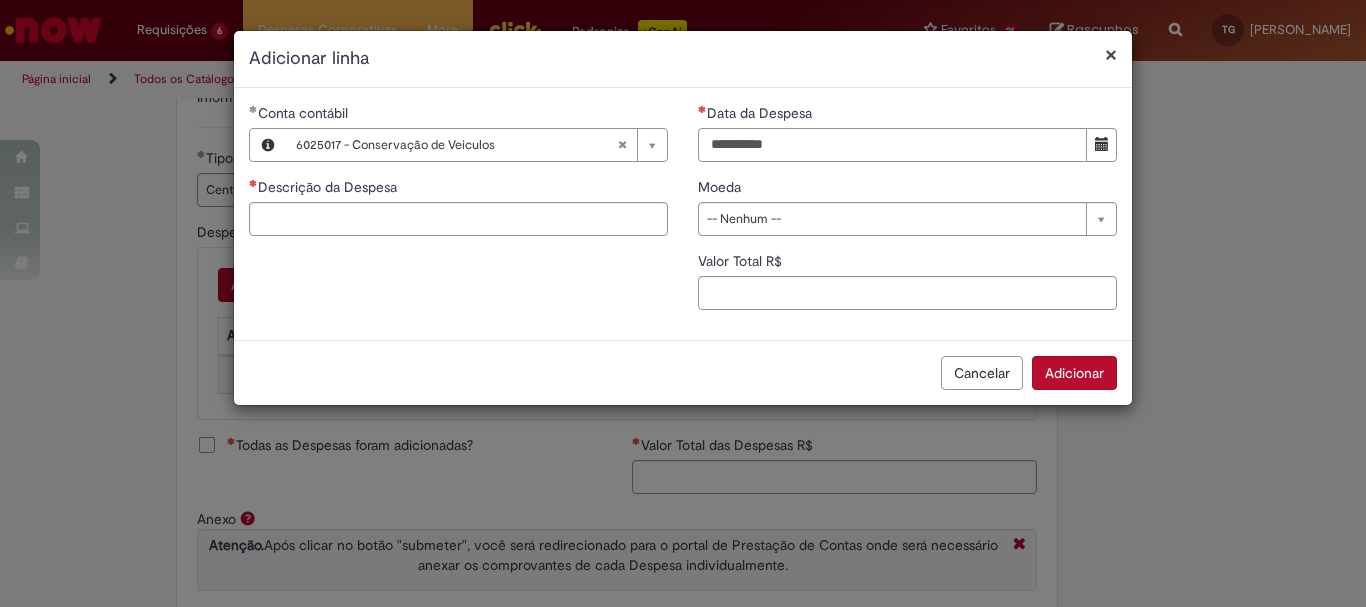 click on "Data da Despesa" at bounding box center [892, 145] 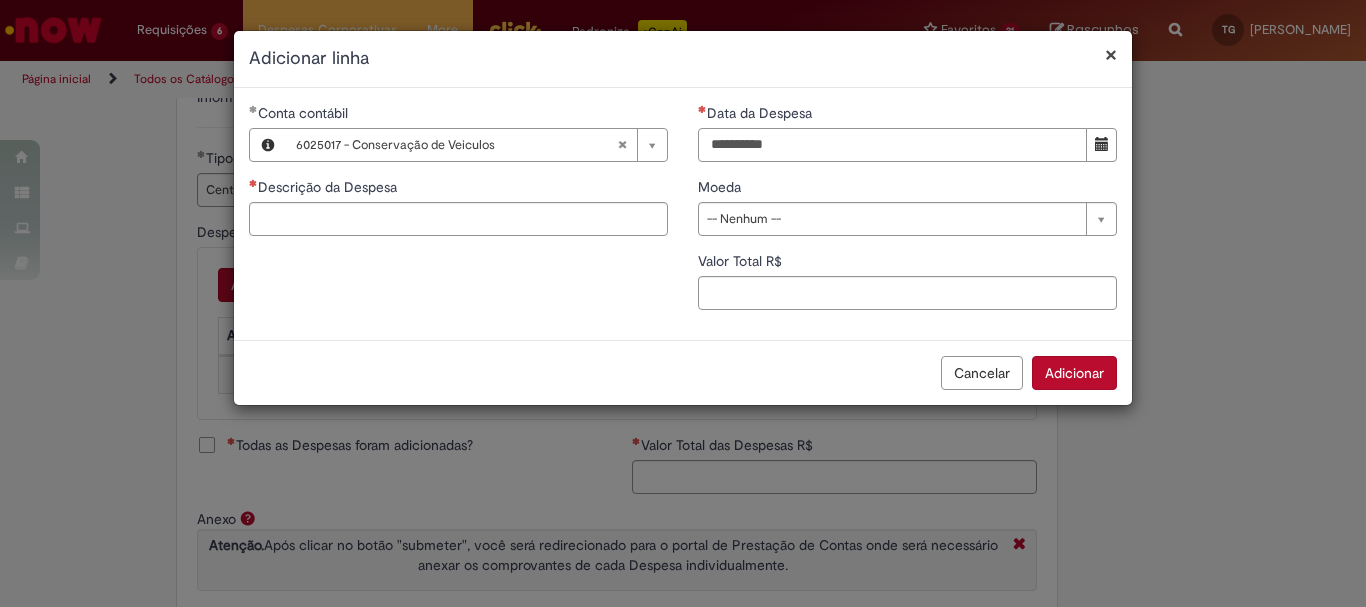 type on "**********" 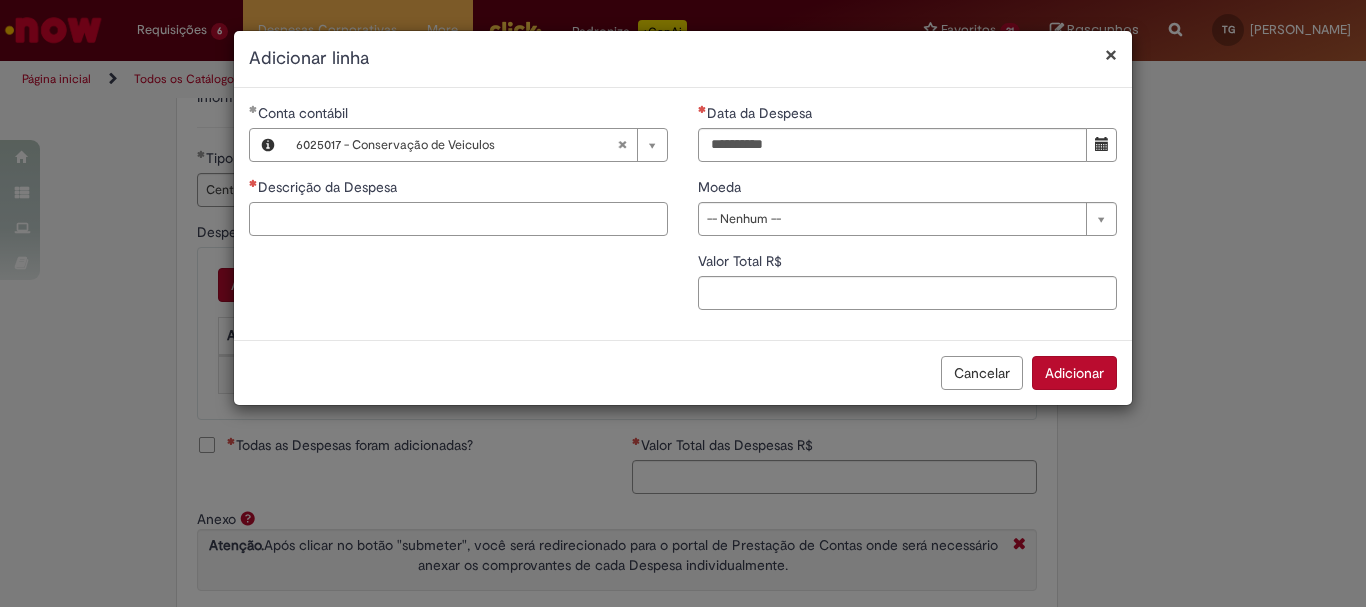 drag, startPoint x: 569, startPoint y: 205, endPoint x: 559, endPoint y: 214, distance: 13.453624 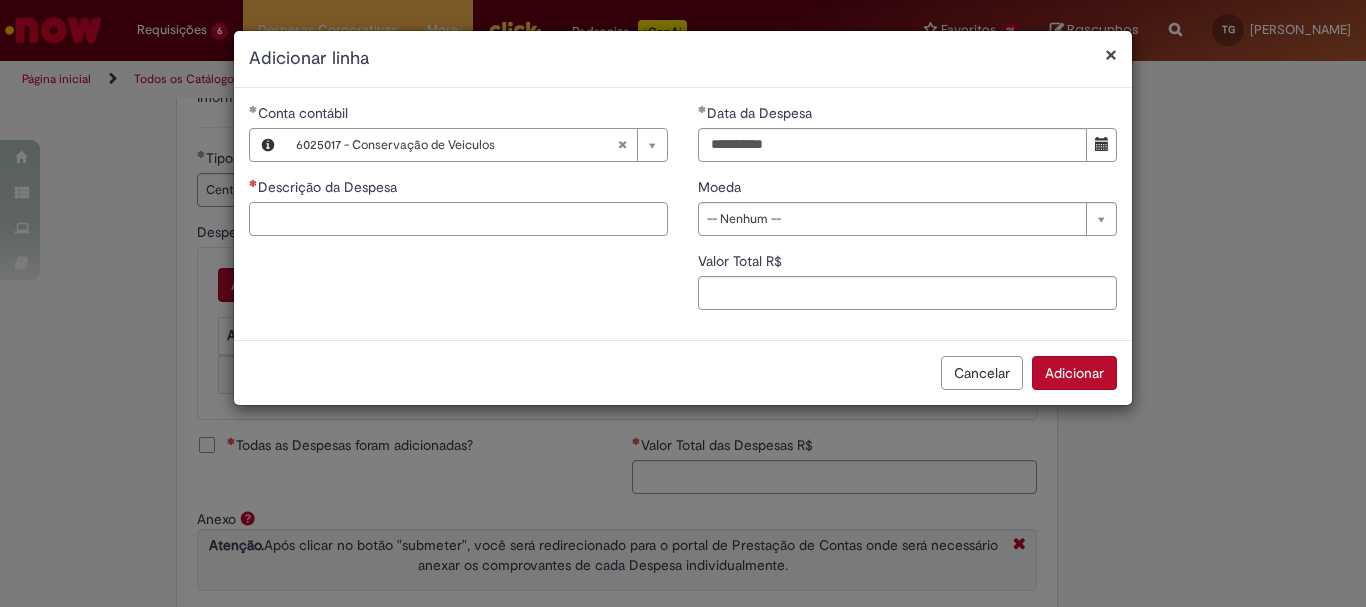 click on "Descrição da Despesa" at bounding box center (458, 219) 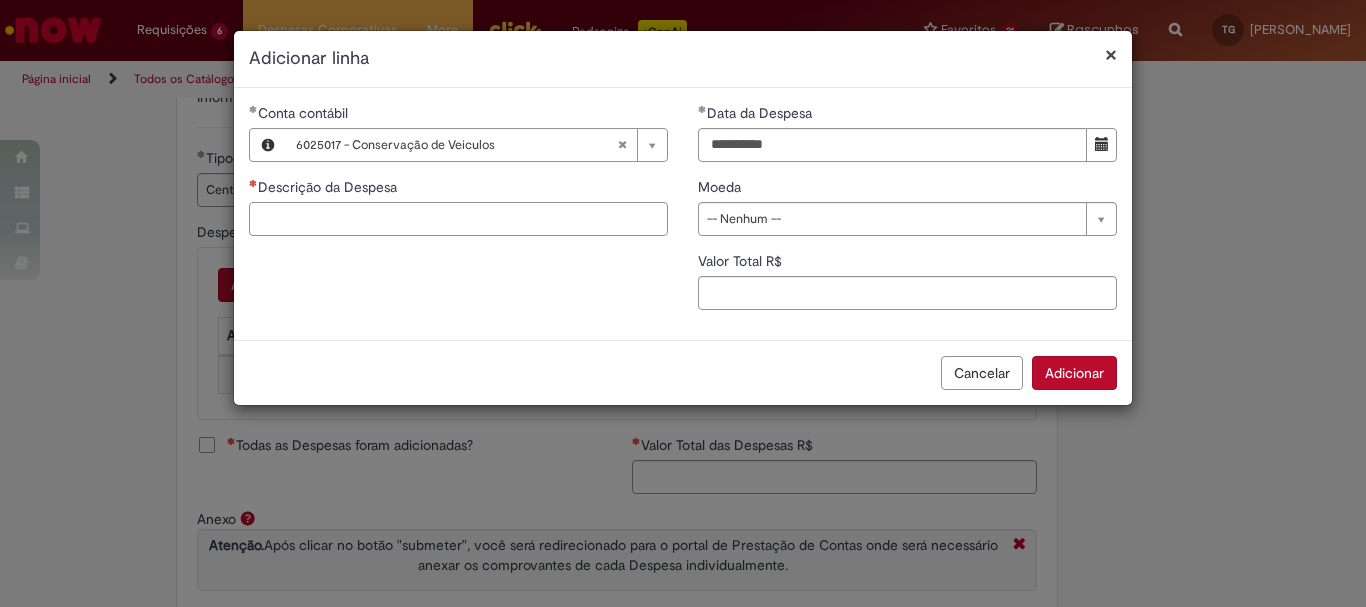 click on "Descrição da Despesa" at bounding box center (458, 219) 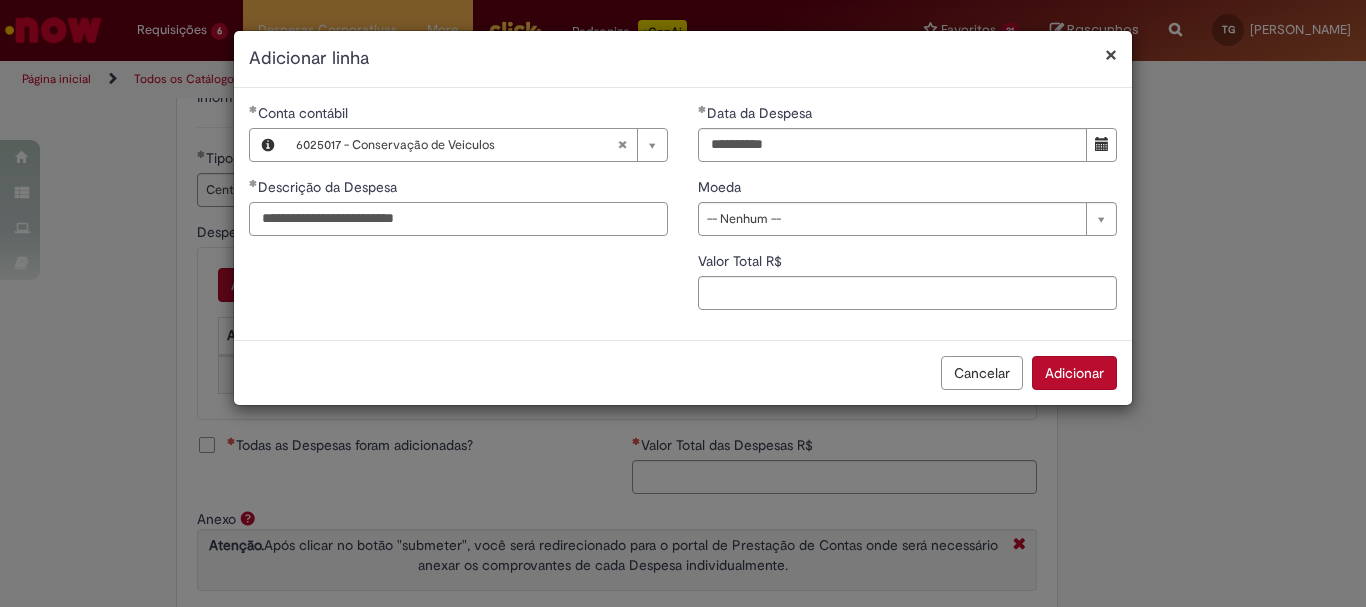 type on "**********" 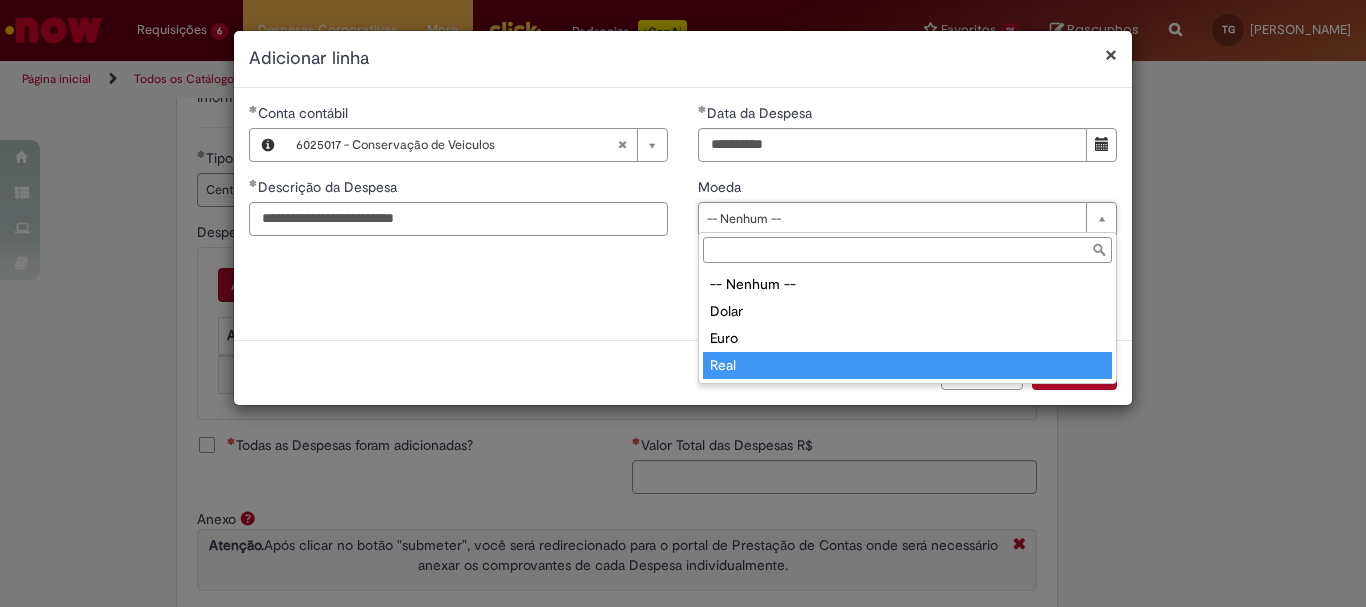 type on "****" 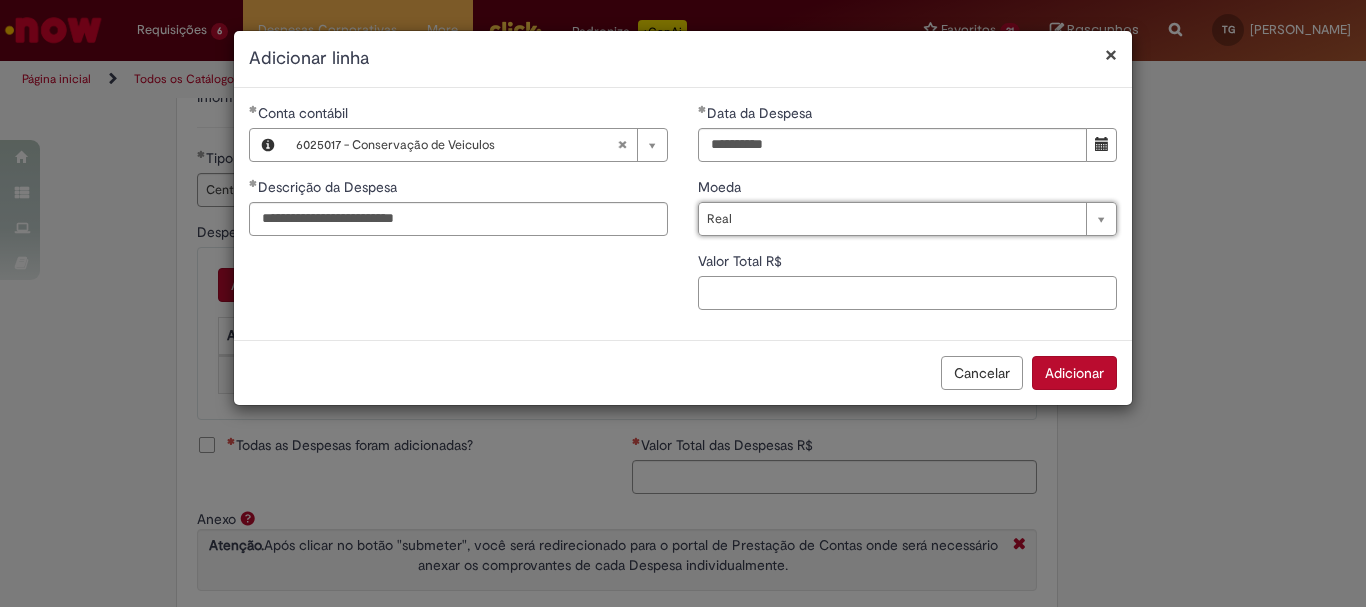 click on "Valor Total R$" at bounding box center (907, 293) 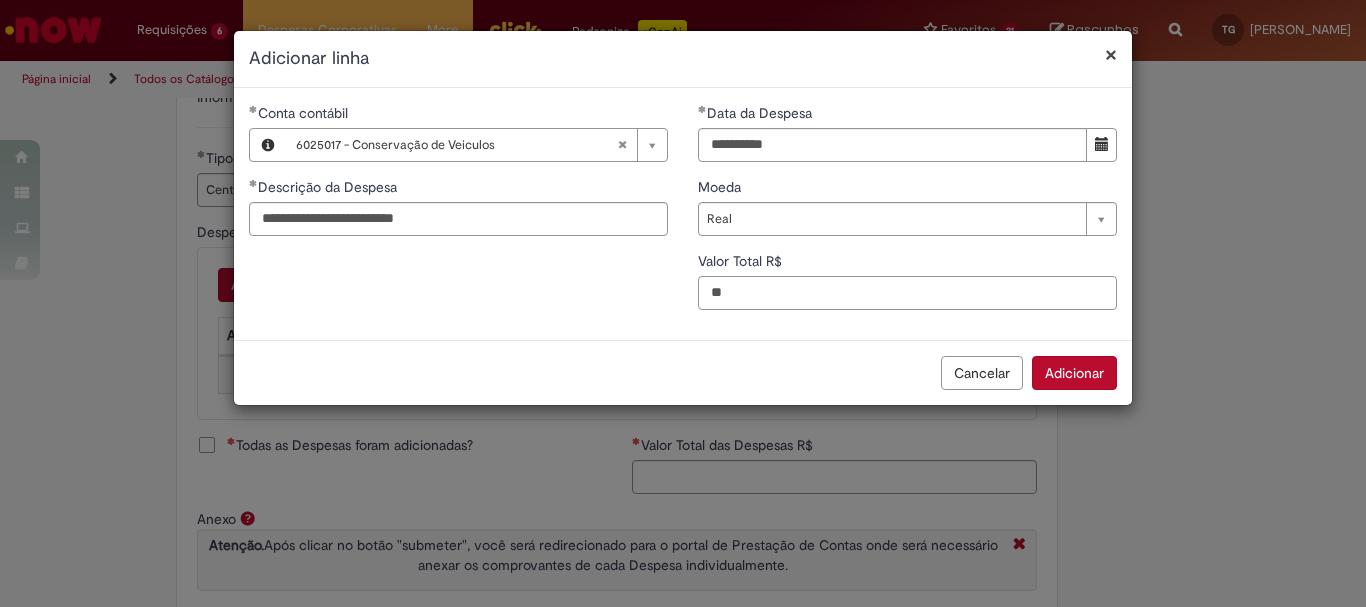 type on "**" 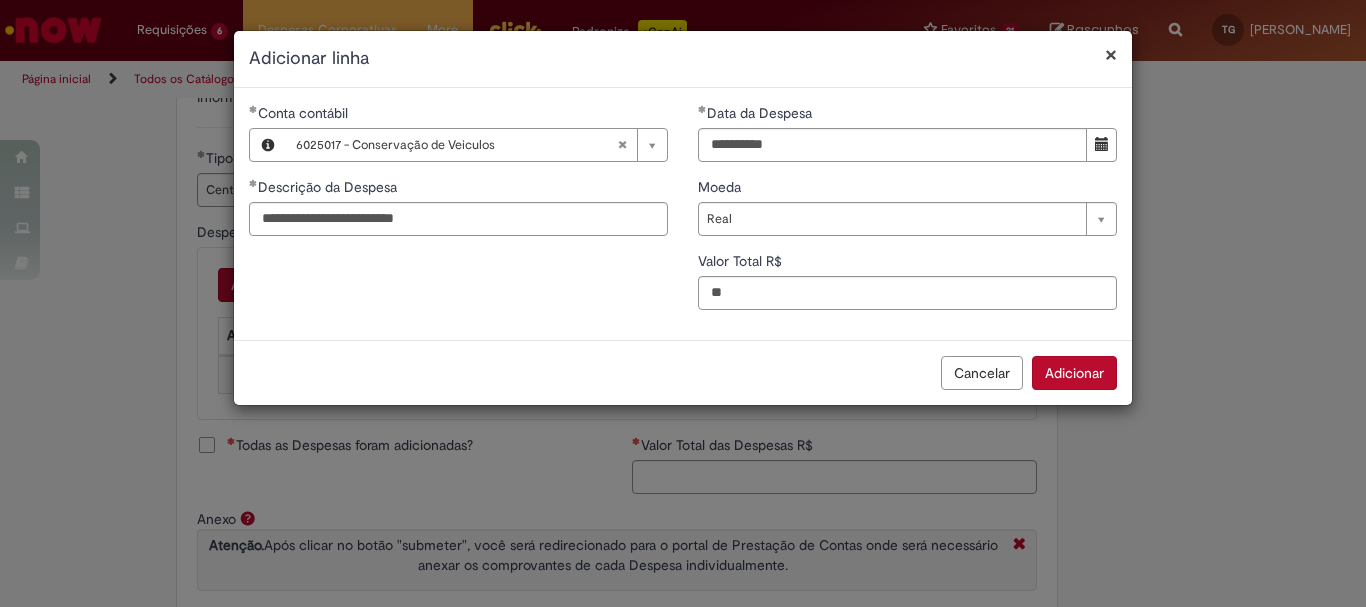 click on "Adicionar" at bounding box center (1074, 373) 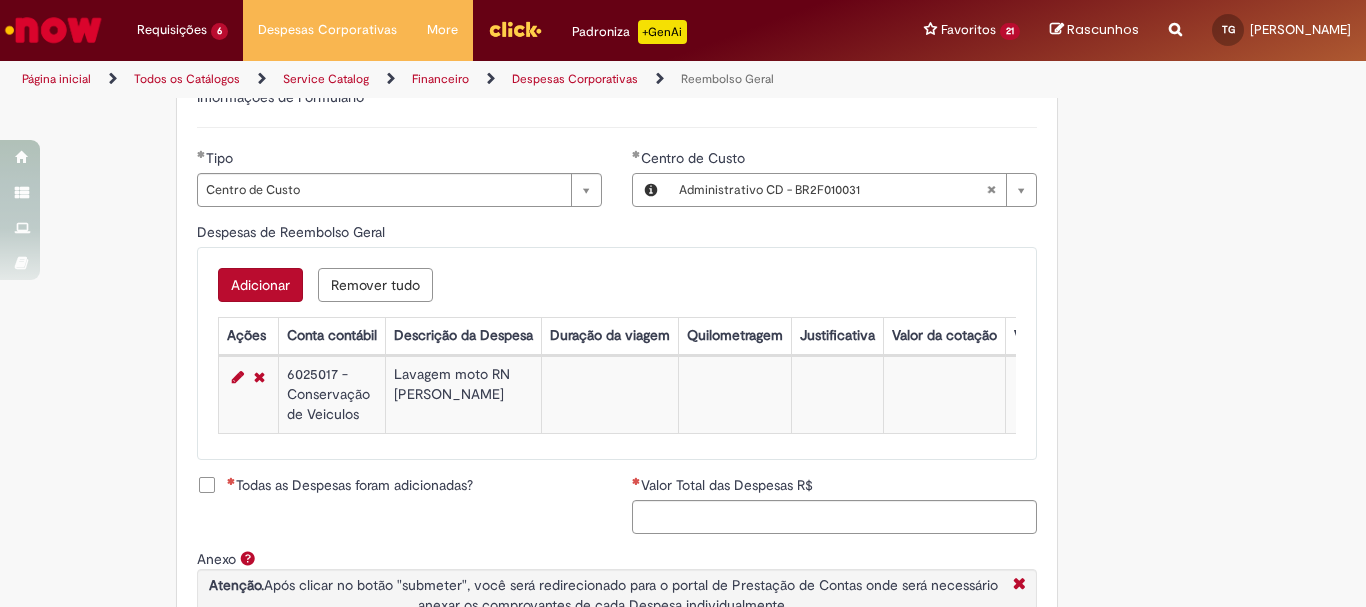 click on "Todas as Despesas foram adicionadas?" at bounding box center [350, 485] 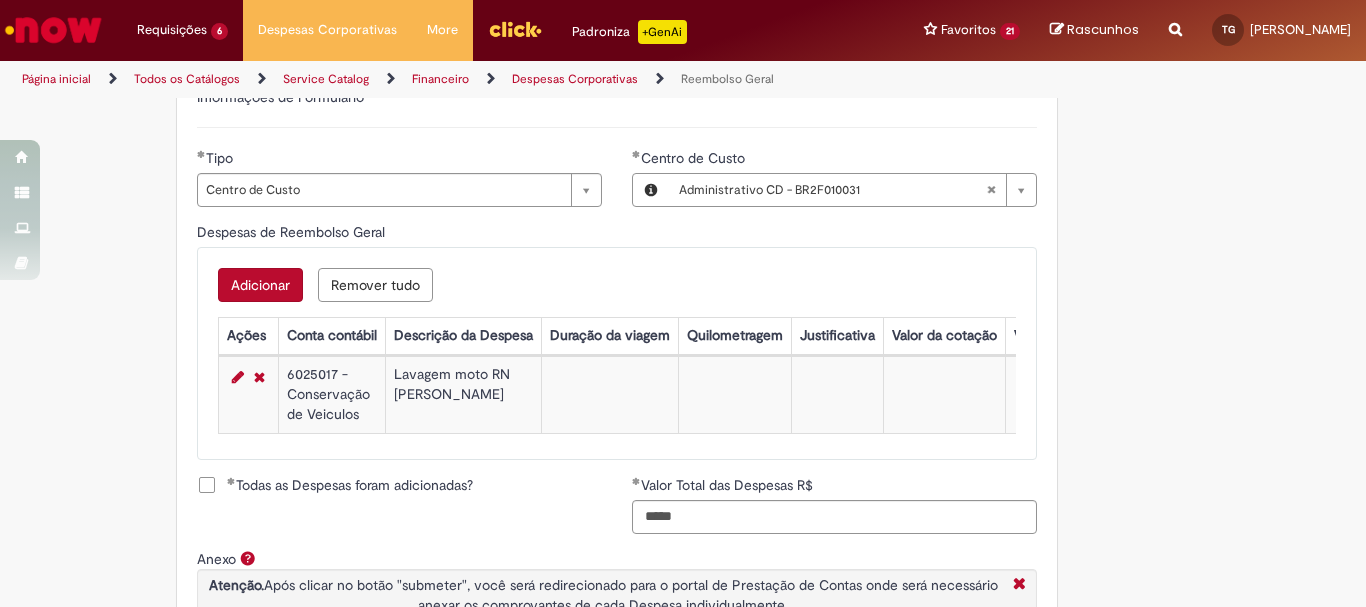 scroll, scrollTop: 929, scrollLeft: 0, axis: vertical 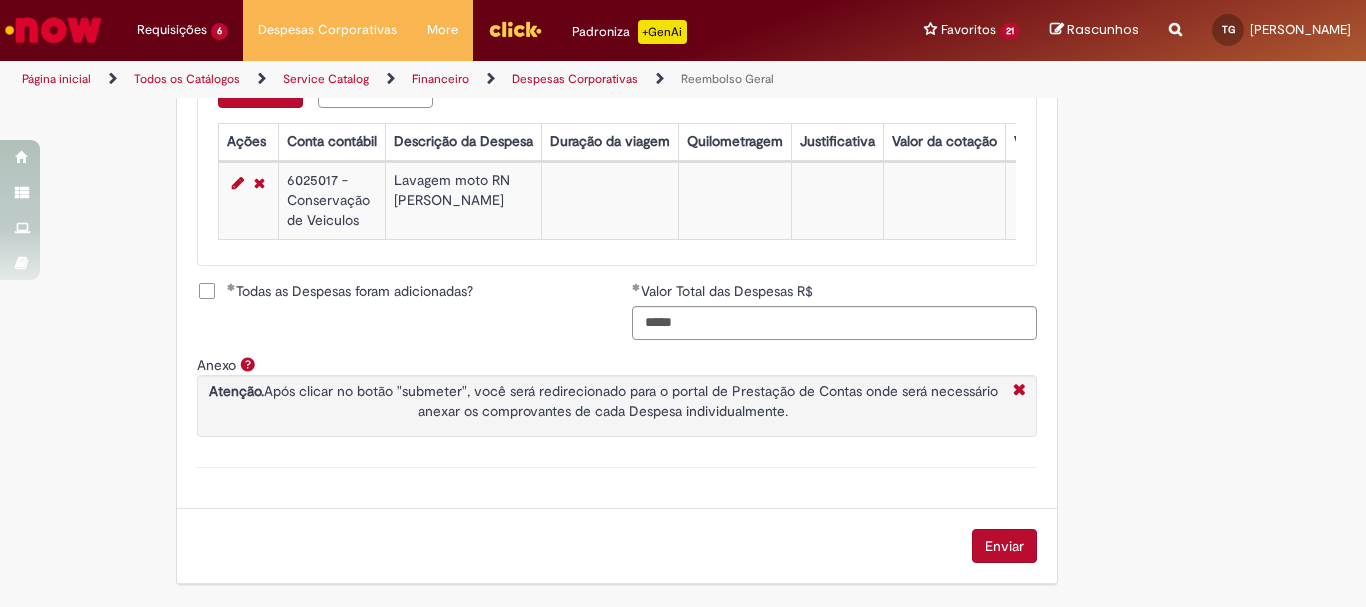 click on "Enviar" at bounding box center [1004, 546] 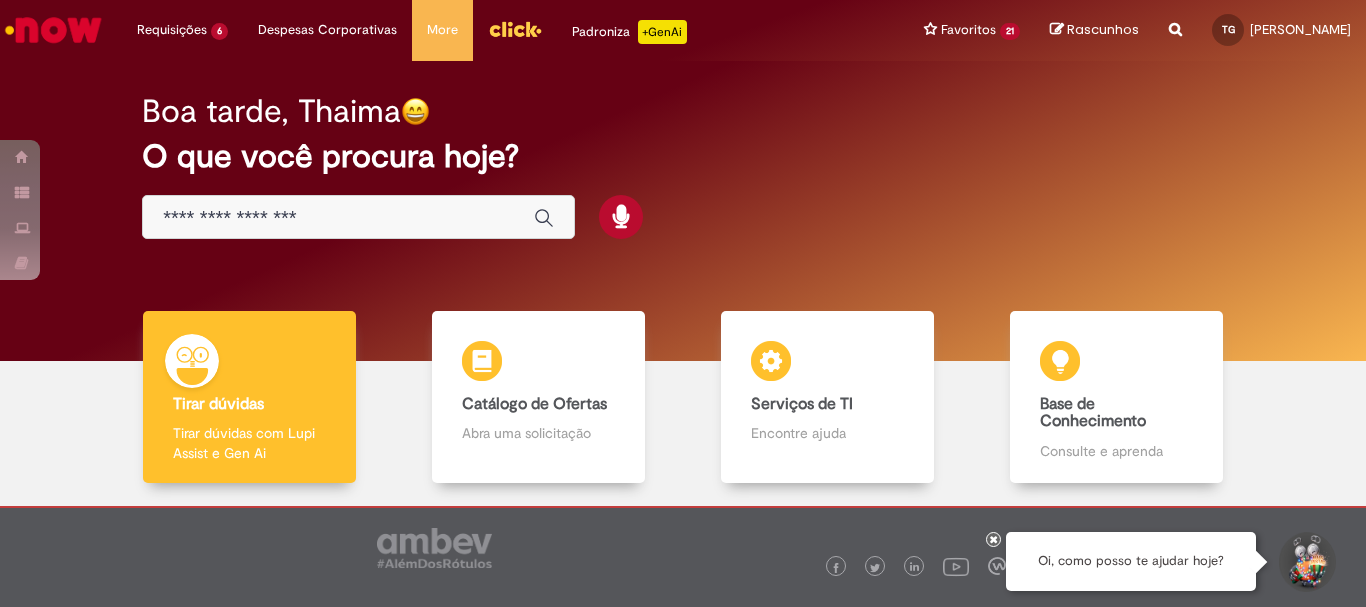 scroll, scrollTop: 0, scrollLeft: 0, axis: both 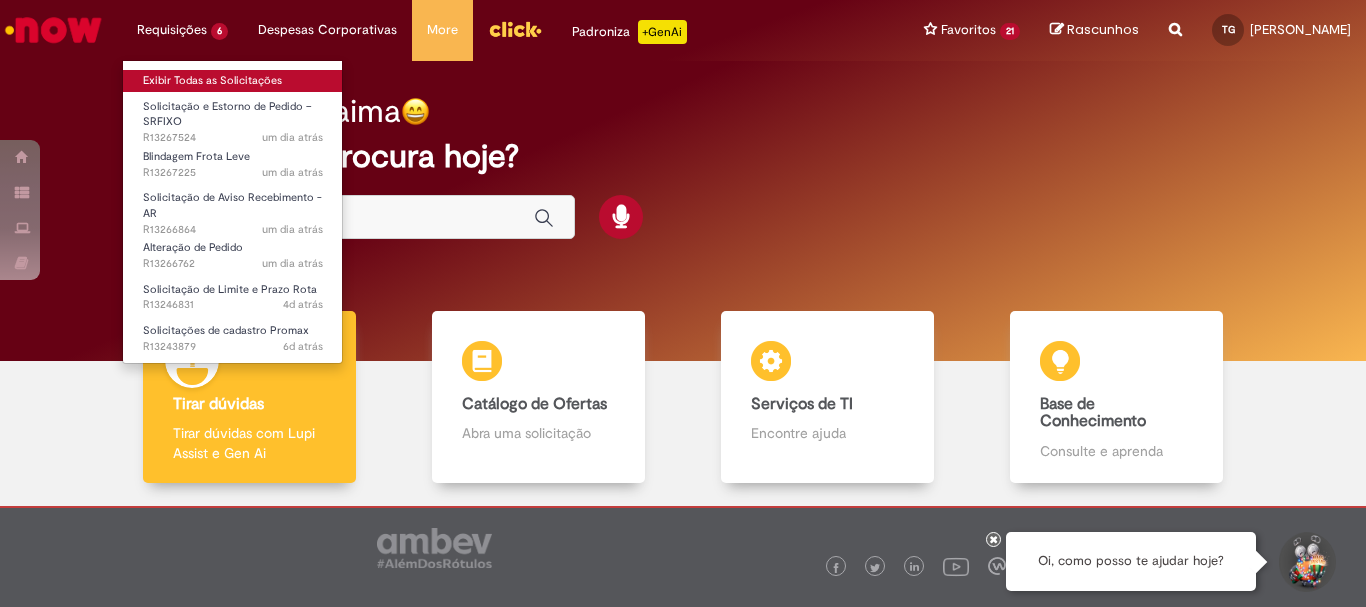 click on "Exibir Todas as Solicitações" at bounding box center (233, 81) 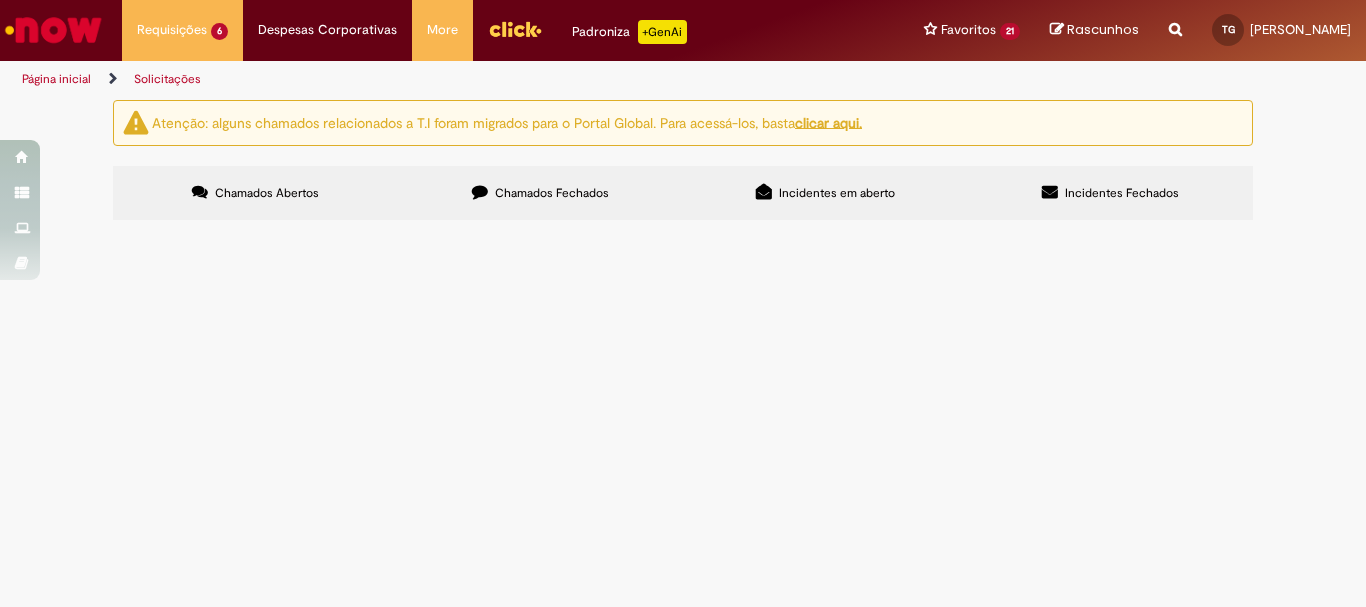scroll, scrollTop: 66, scrollLeft: 0, axis: vertical 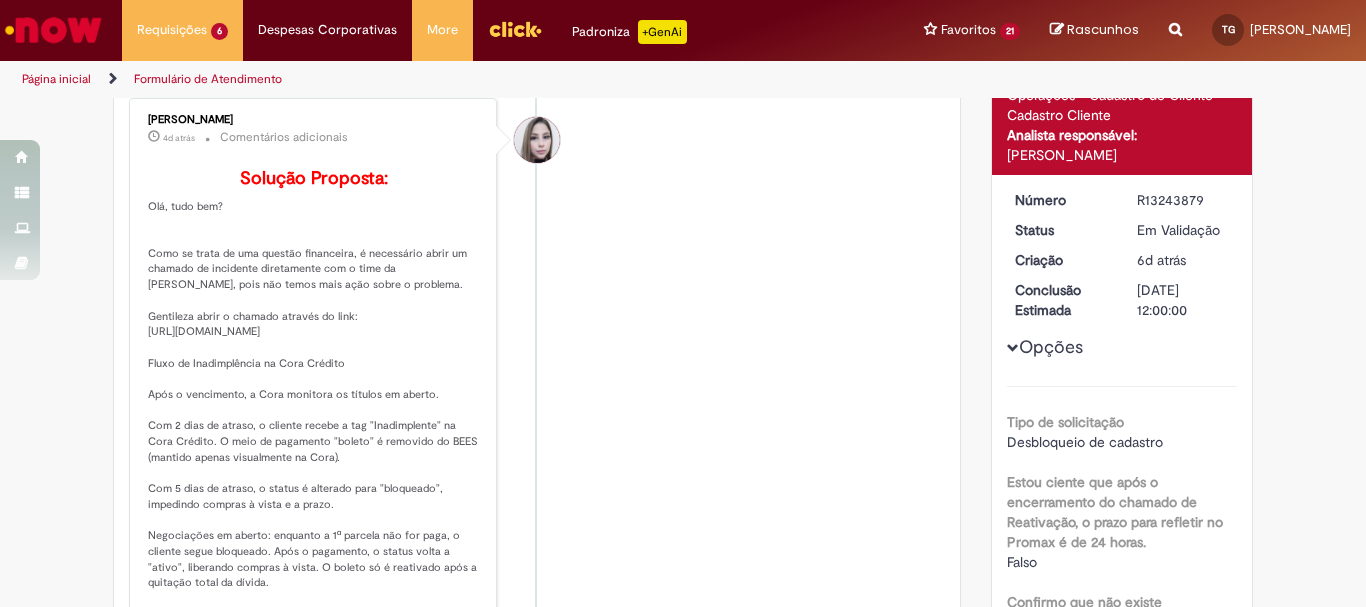 drag, startPoint x: 1195, startPoint y: 200, endPoint x: 1010, endPoint y: 185, distance: 185.60712 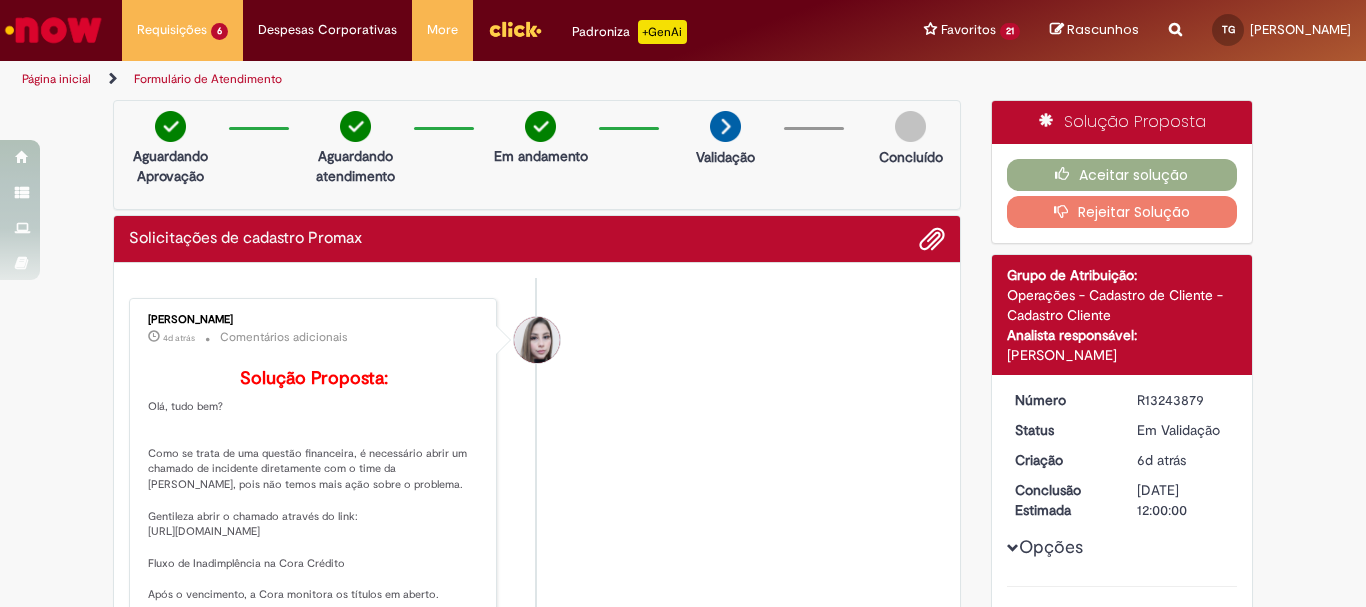 drag, startPoint x: 83, startPoint y: 424, endPoint x: 103, endPoint y: 388, distance: 41.18252 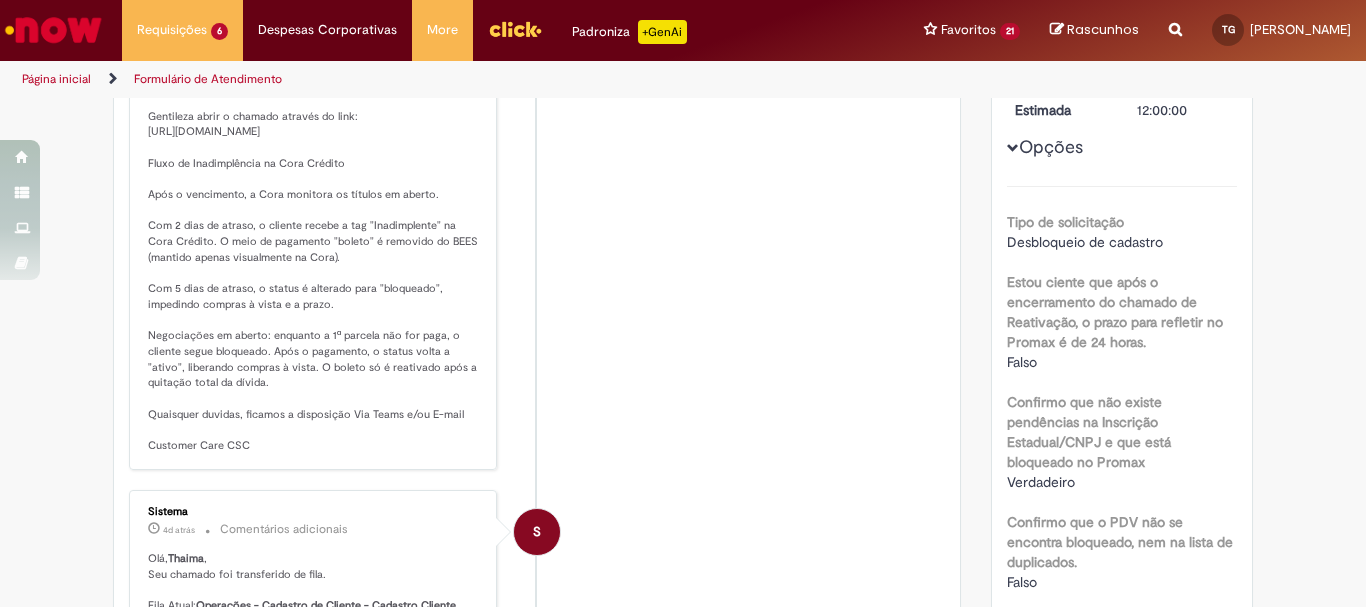 scroll, scrollTop: 0, scrollLeft: 0, axis: both 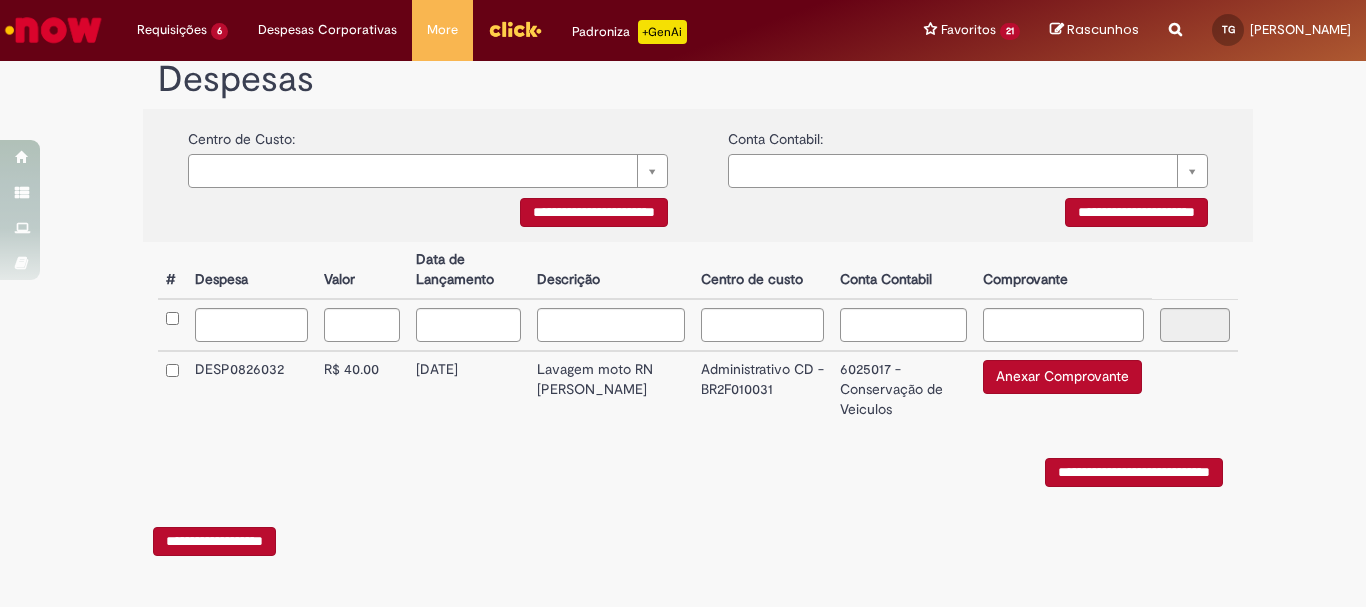 click on "Anexar Comprovante" at bounding box center [1062, 377] 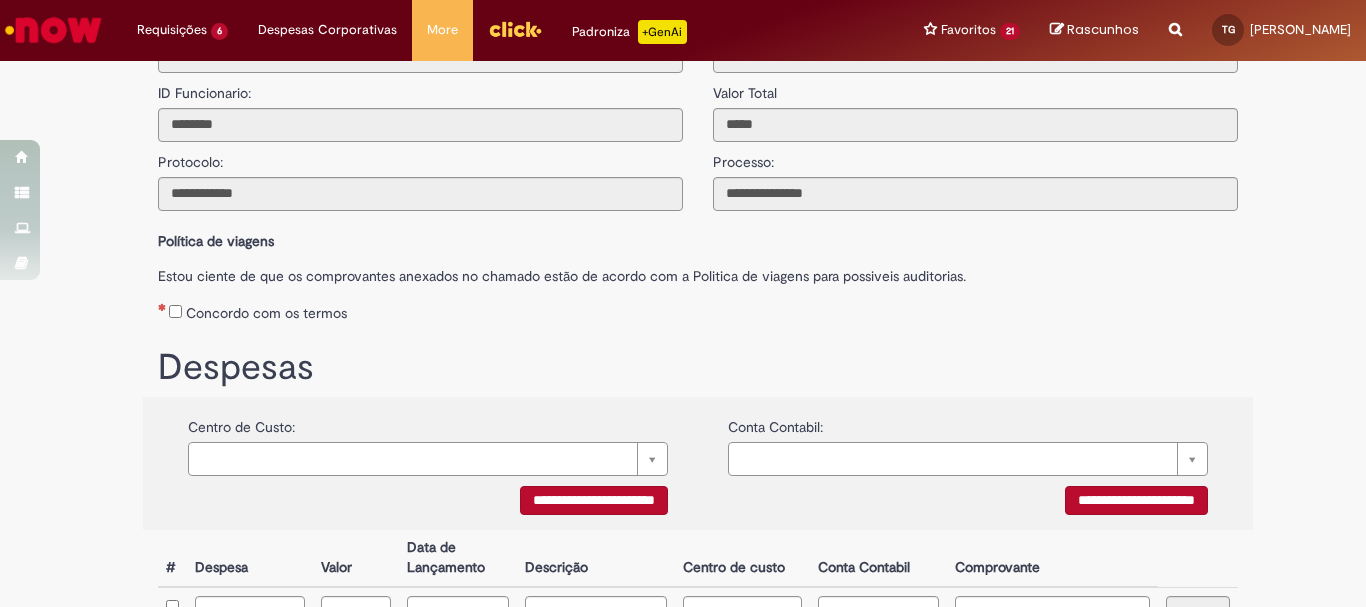 scroll, scrollTop: 377, scrollLeft: 0, axis: vertical 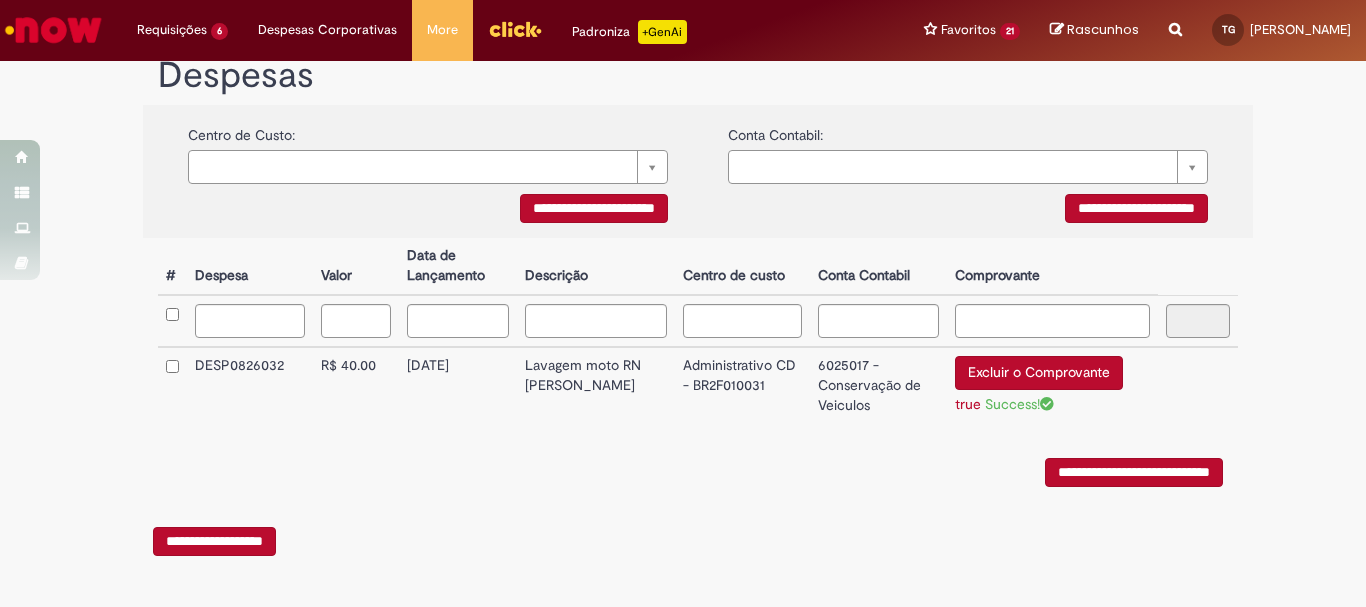 click on "**********" at bounding box center (1134, 472) 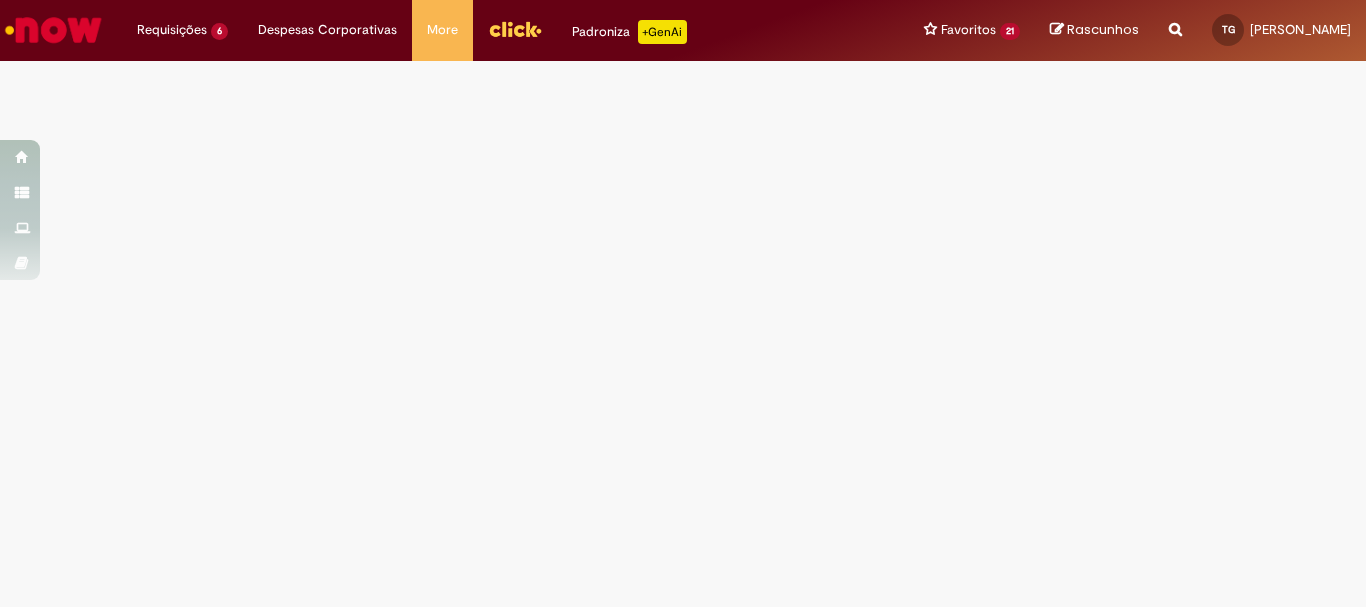scroll, scrollTop: 0, scrollLeft: 0, axis: both 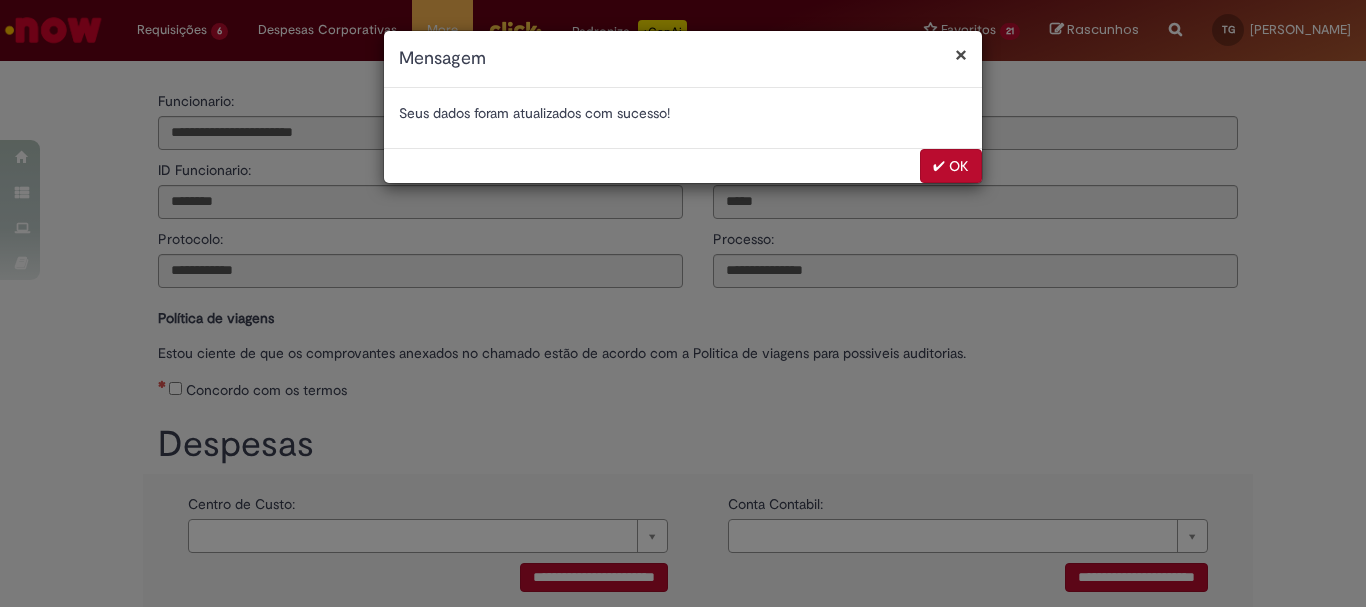 click on "✔ OK" at bounding box center (951, 166) 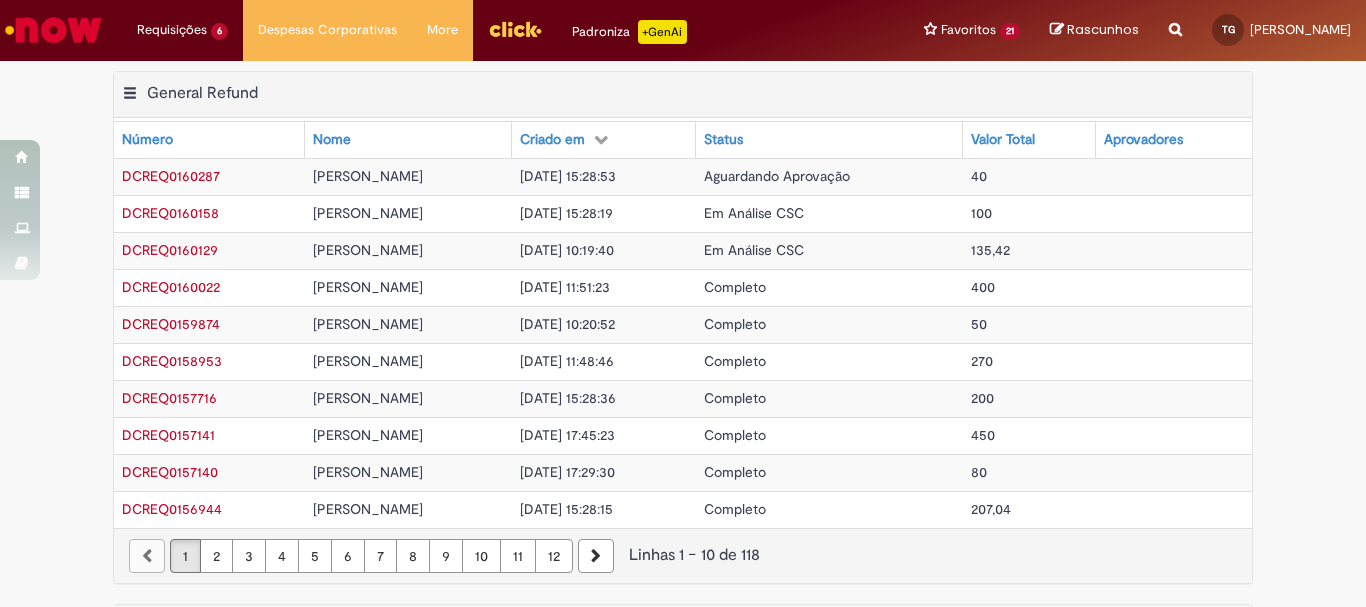 scroll, scrollTop: 0, scrollLeft: 0, axis: both 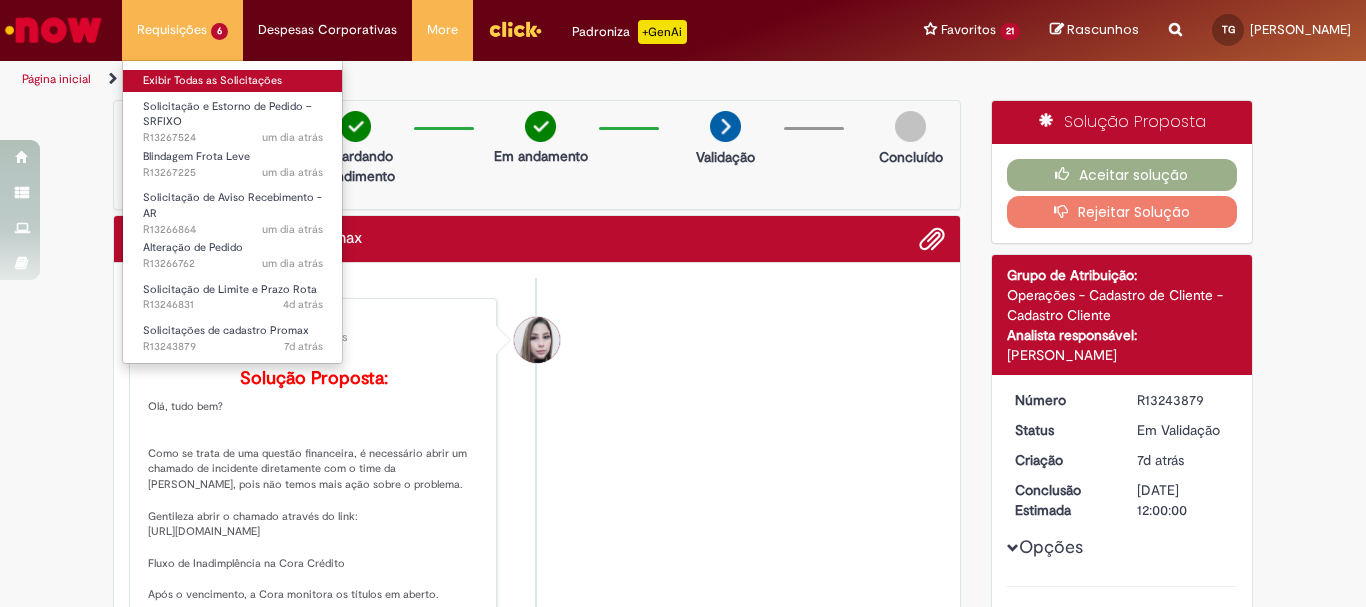 click on "Exibir Todas as Solicitações" at bounding box center [233, 81] 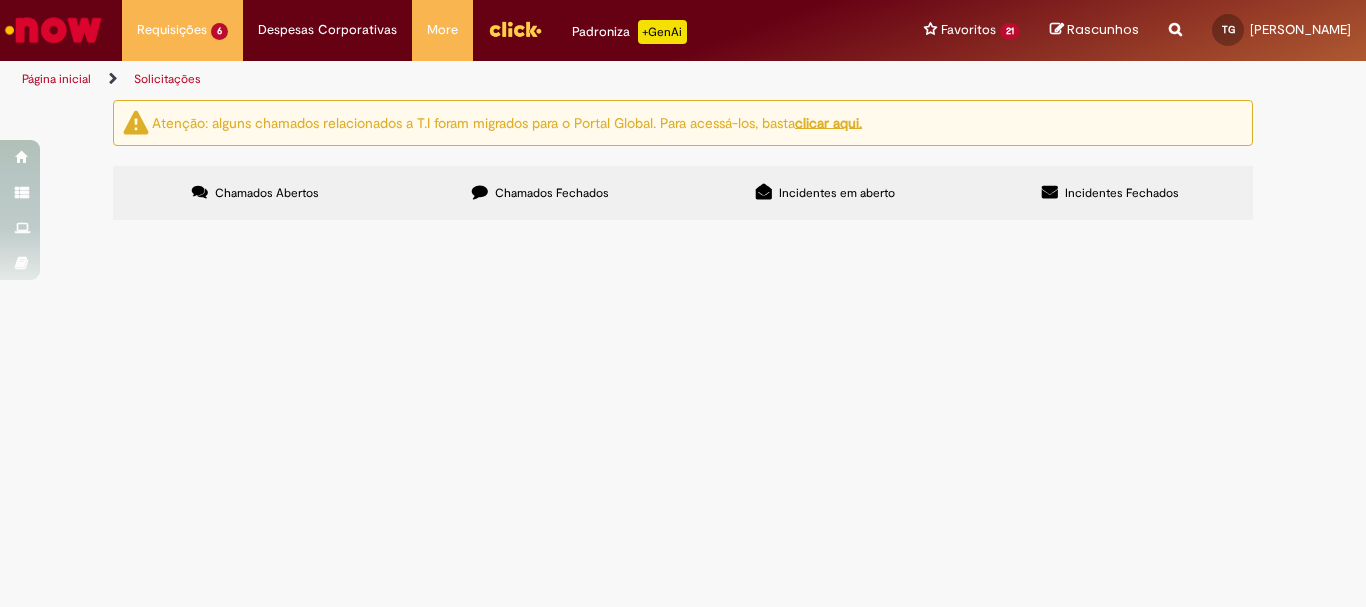 scroll, scrollTop: 66, scrollLeft: 0, axis: vertical 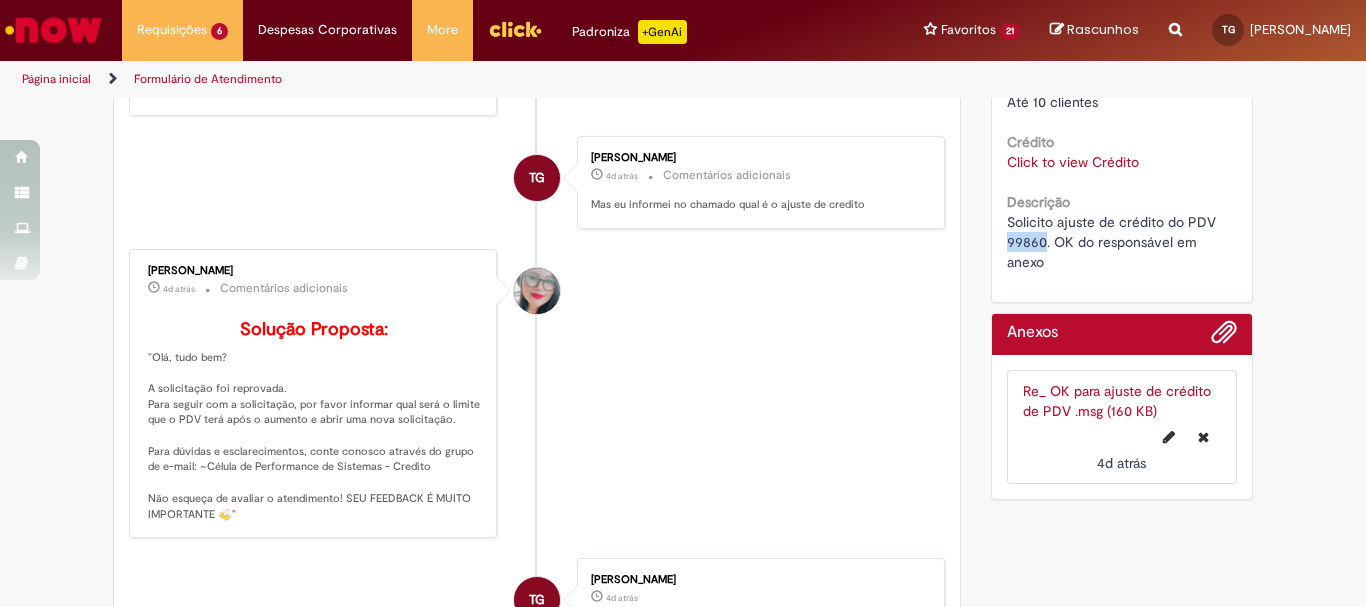 drag, startPoint x: 1000, startPoint y: 239, endPoint x: 1037, endPoint y: 244, distance: 37.336308 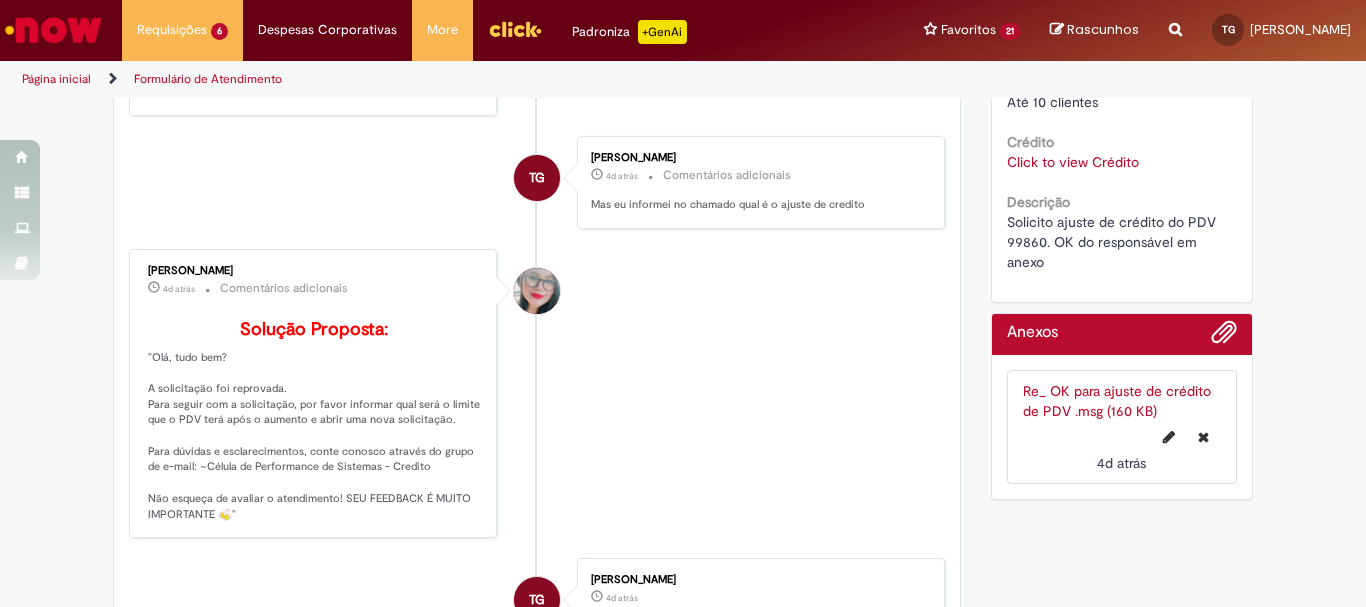 click on "Franciele Fernanda Melo dos Santos
4d atrás 4 dias atrás     Comentários adicionais
Solução Proposta:
"Olá, tudo bem?
A solicitação foi reprovada.
Para seguir com a solicitação, por favor informar qual será o limite que o PDV terá após o aumento e abrir uma nova solicitação.
Para dúvidas e esclarecimentos, conte conosco através do grupo de e-mail: ~Célula de Performance de Sistemas - Credito
Não esqueça de avaliar o atendimento! SEU FEEDBACK É MUITO IMPORTANTE 🍻"" at bounding box center [537, 394] 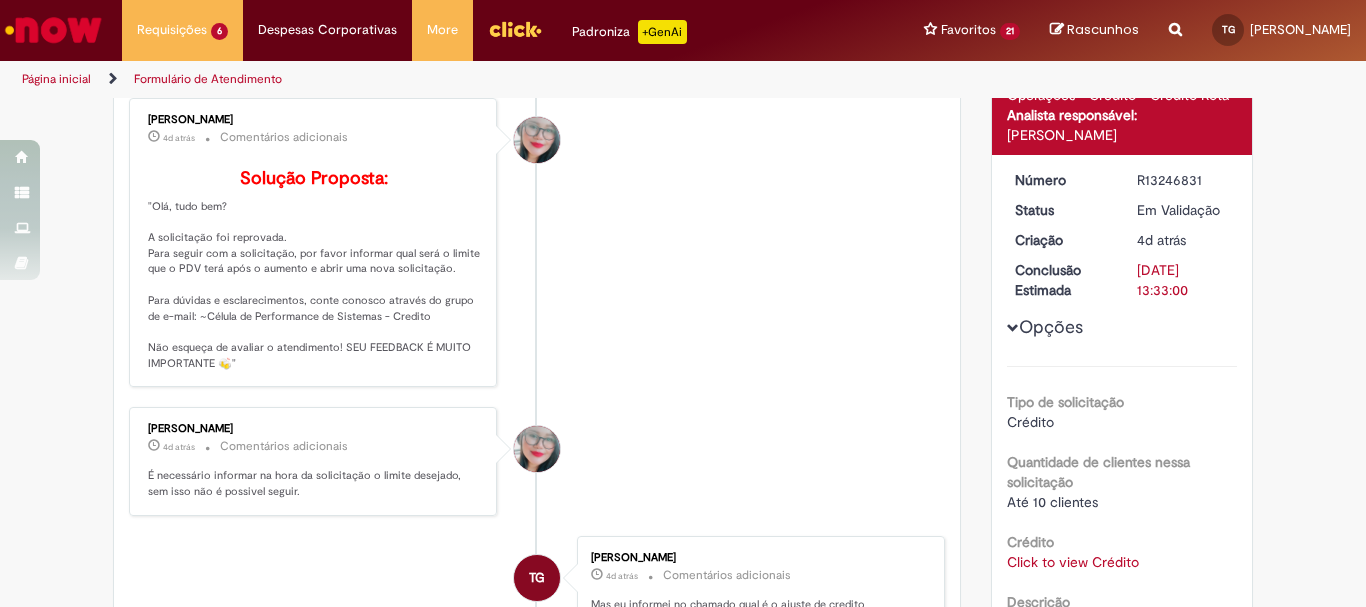 scroll, scrollTop: 0, scrollLeft: 0, axis: both 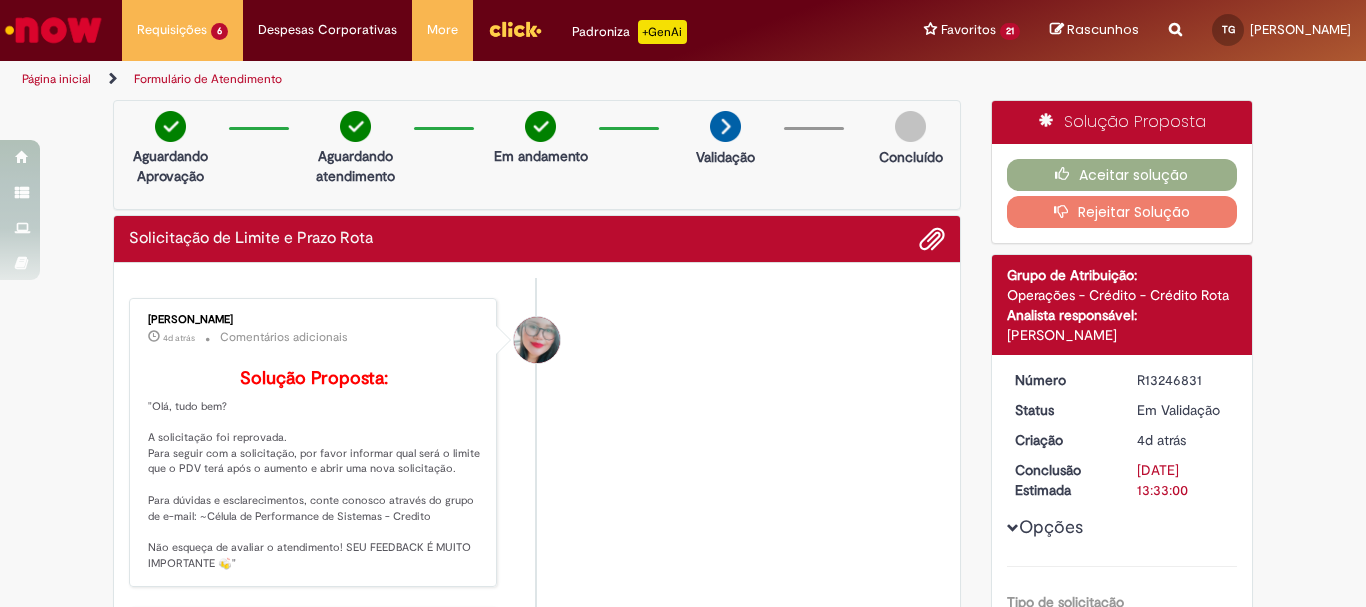 click on "Rejeitar Solução" at bounding box center (1122, 212) 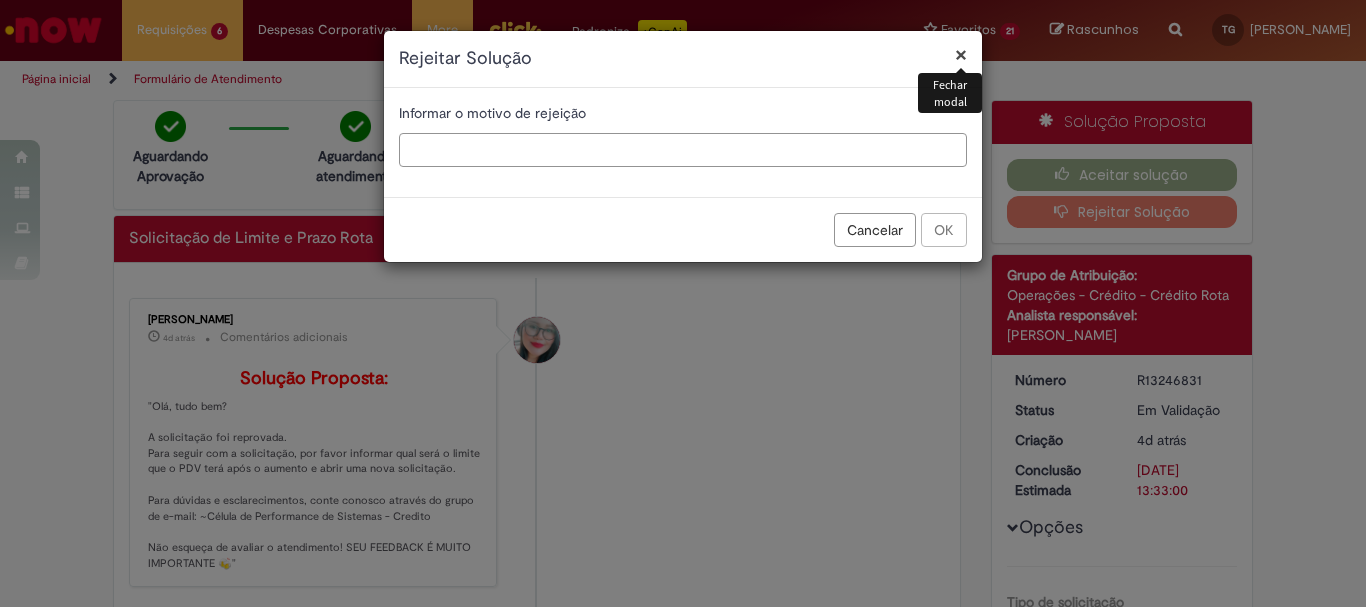 click at bounding box center (683, 150) 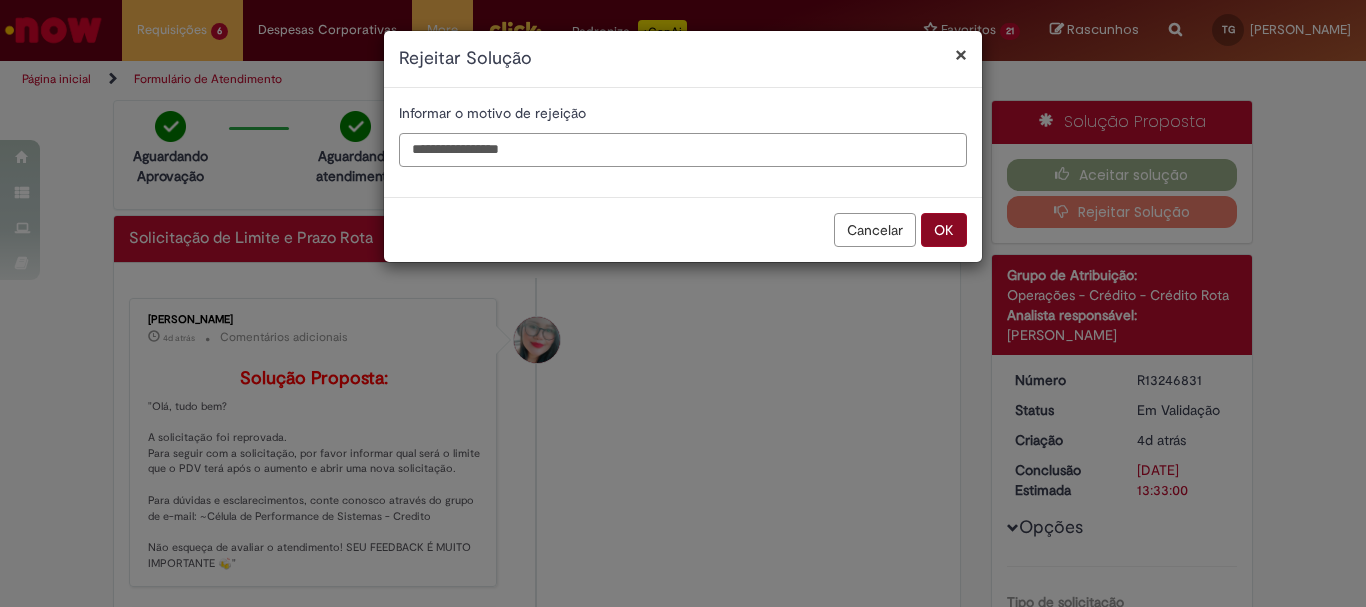 type on "**********" 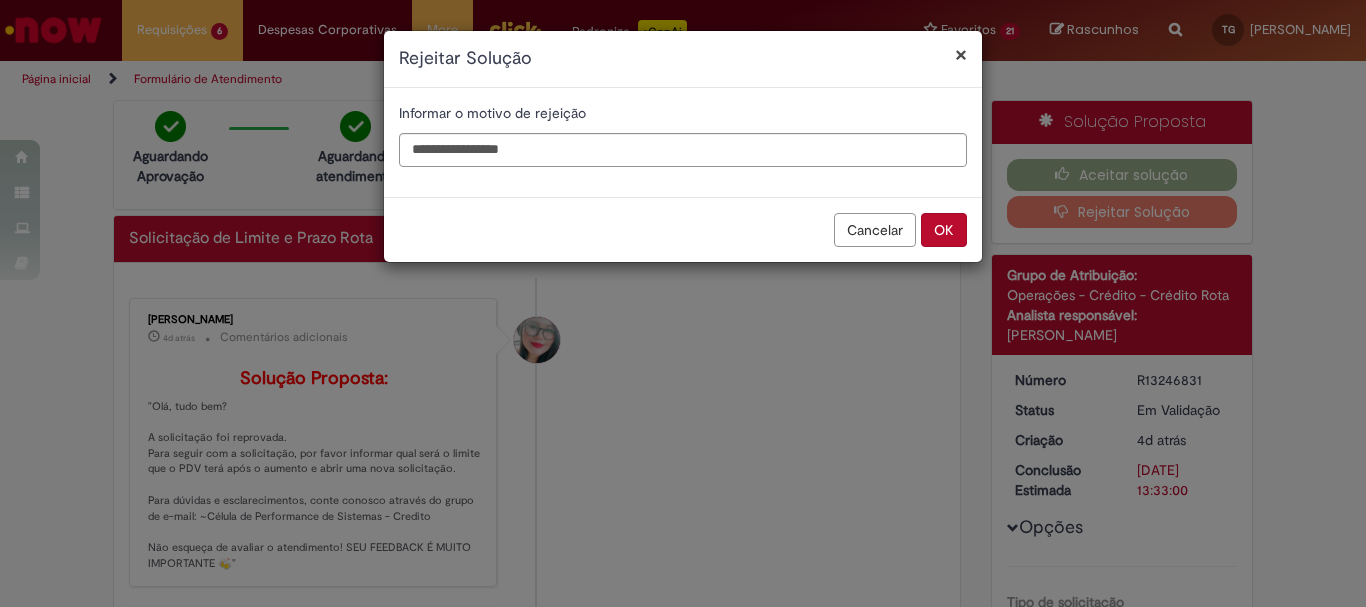 click on "OK" at bounding box center [944, 230] 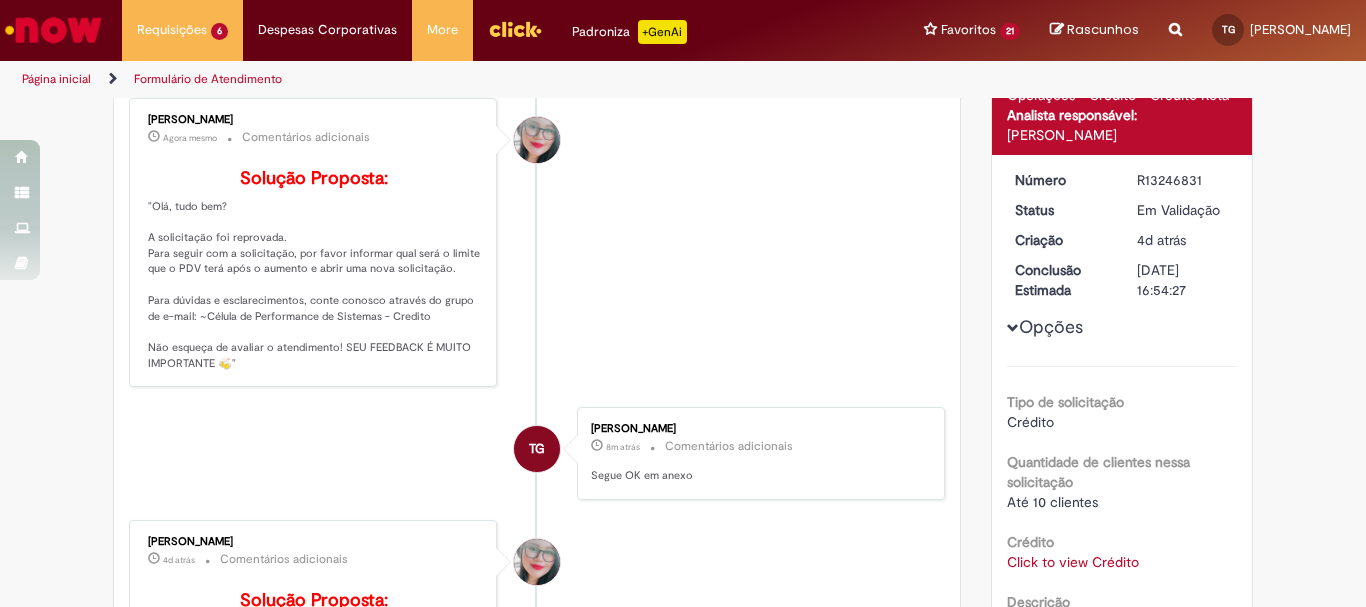 scroll, scrollTop: 0, scrollLeft: 0, axis: both 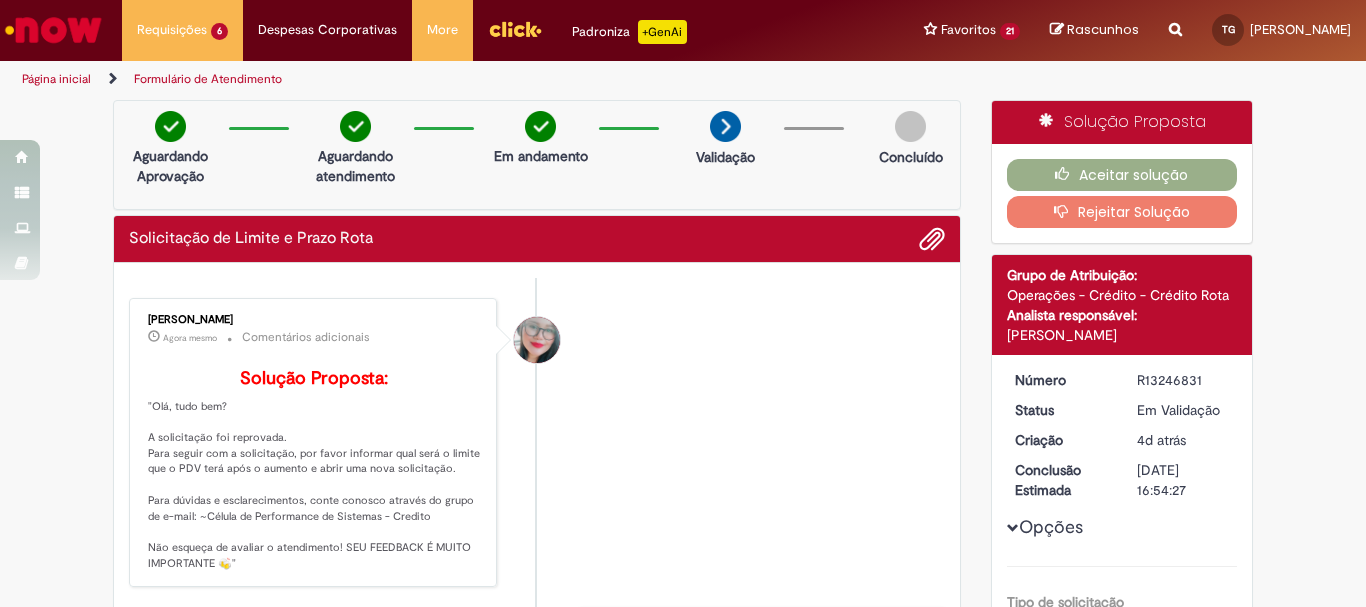 click on "Rejeitar Solução" at bounding box center [1122, 212] 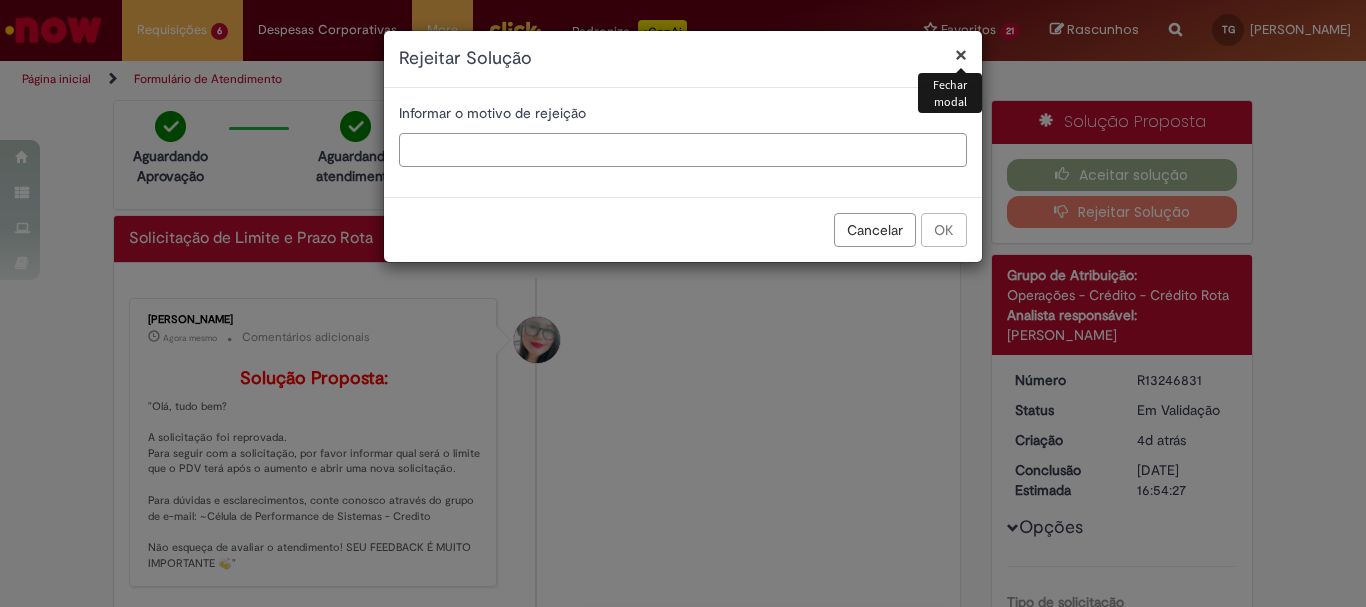 click at bounding box center [683, 150] 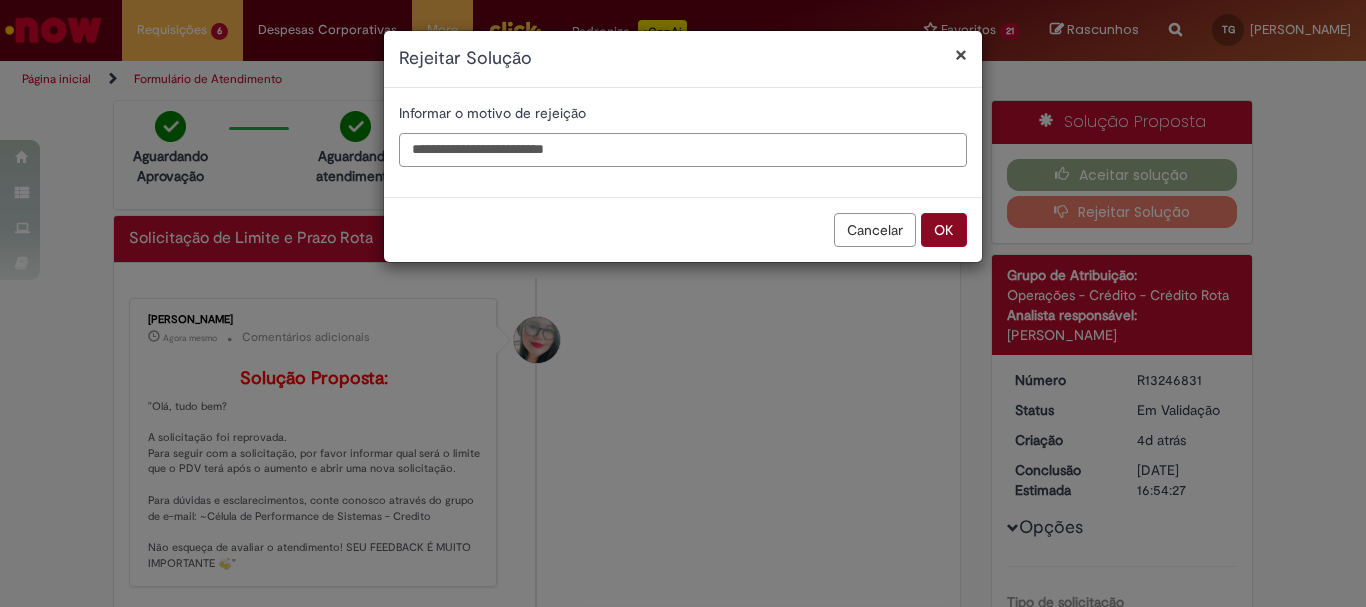 type on "**********" 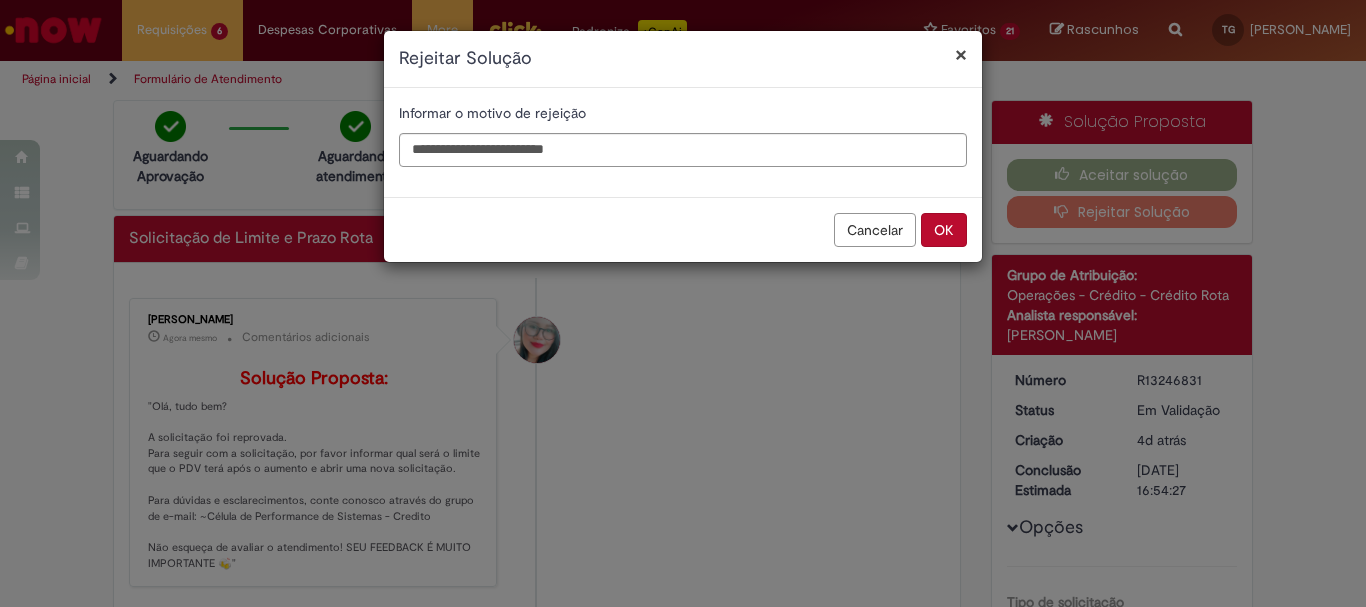 click on "OK" at bounding box center [944, 230] 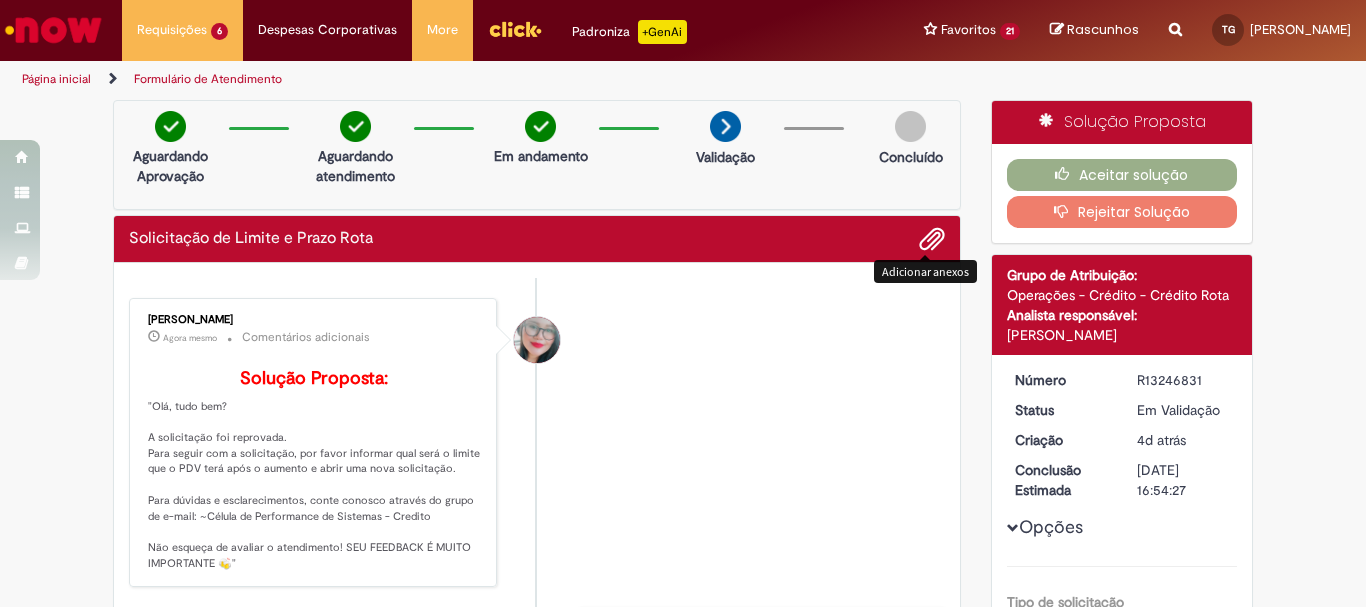 click at bounding box center (932, 240) 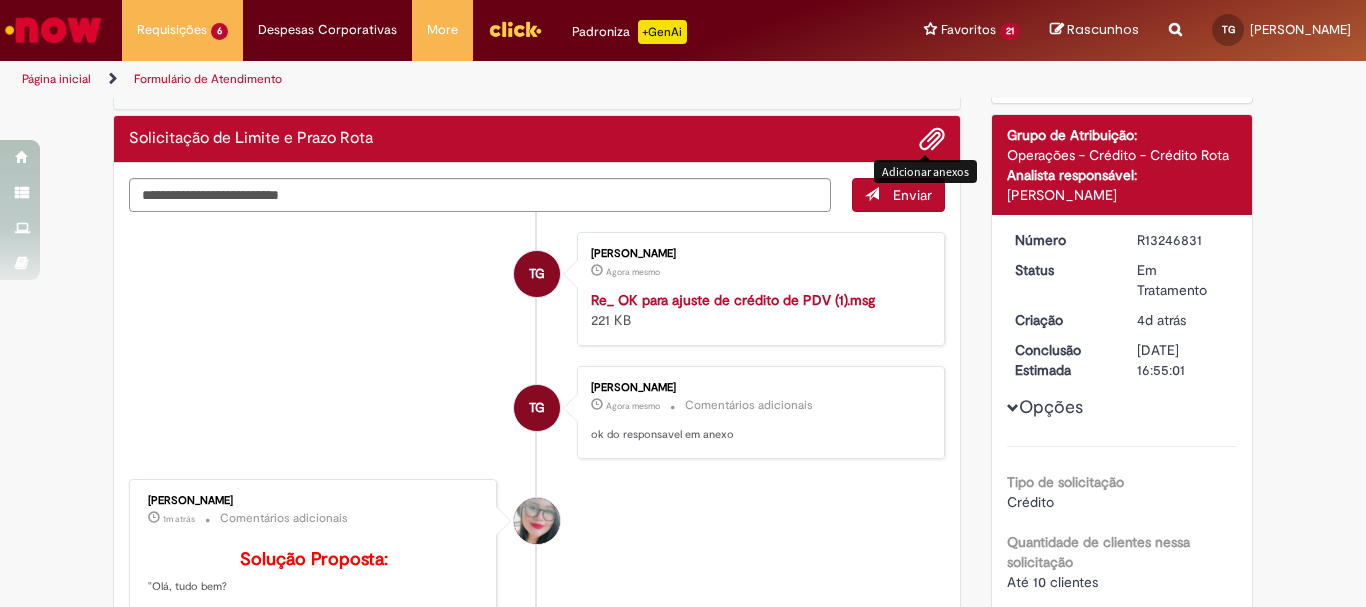 scroll, scrollTop: 0, scrollLeft: 0, axis: both 